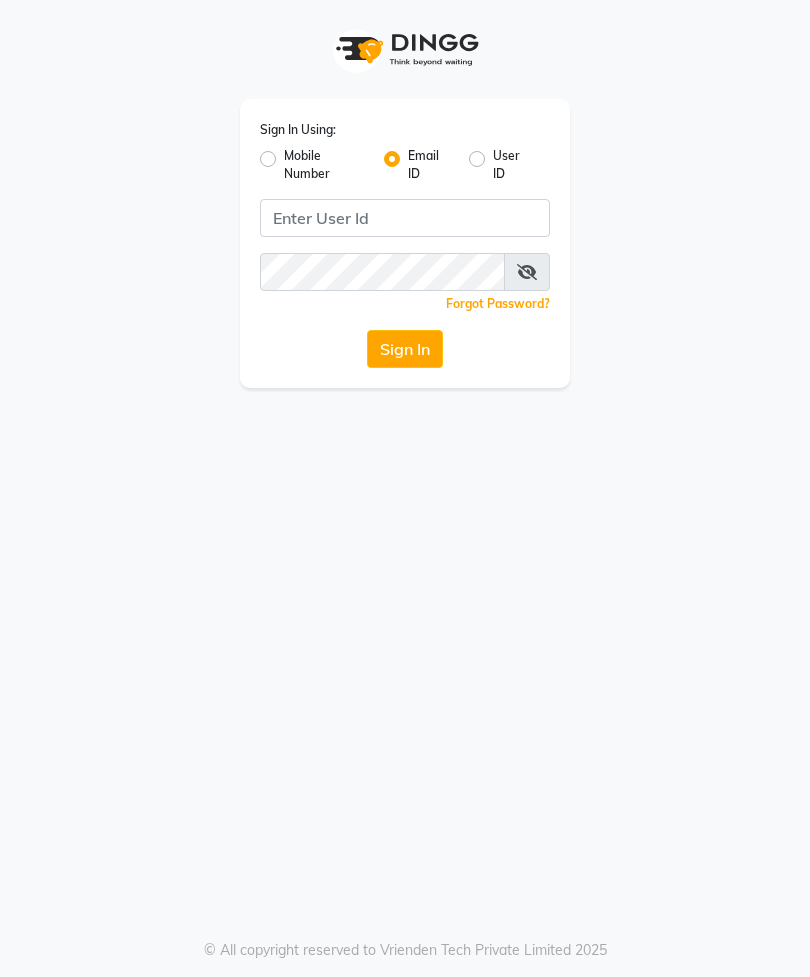 scroll, scrollTop: 0, scrollLeft: 0, axis: both 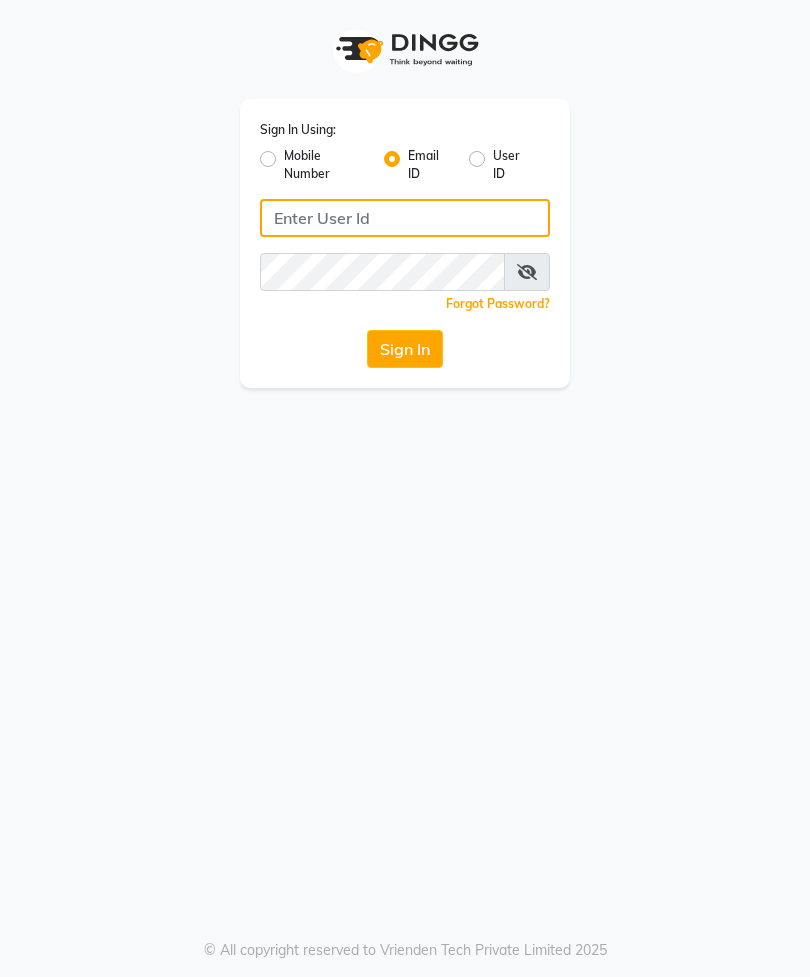 click 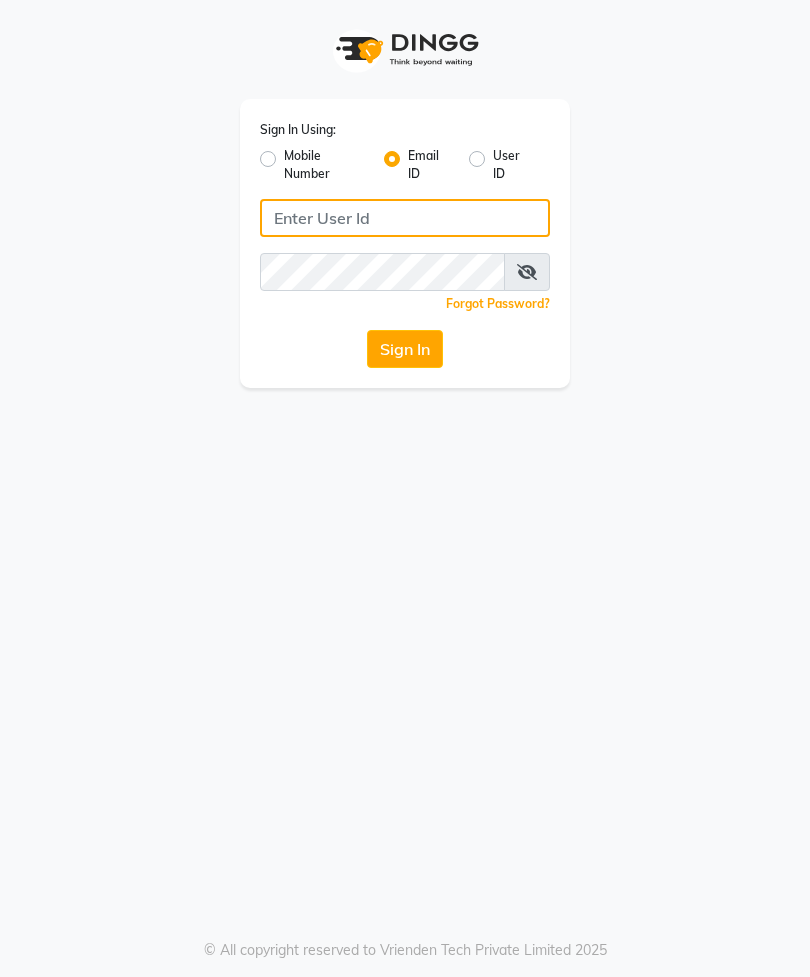 type on "[EMAIL]" 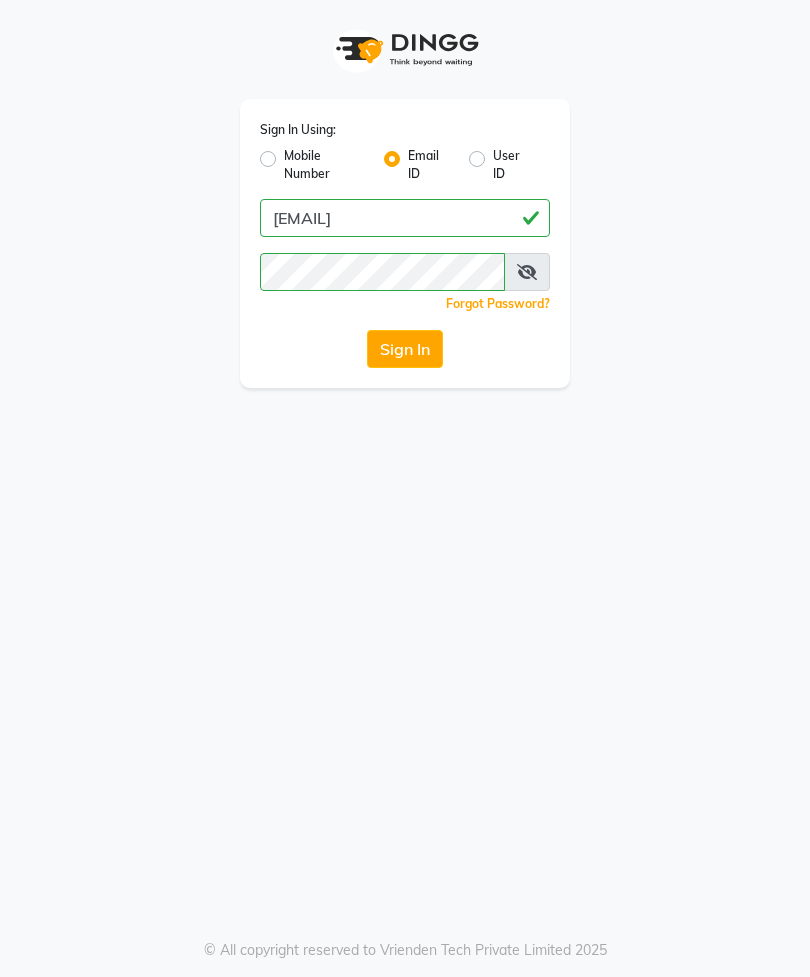 click on "Sign In" 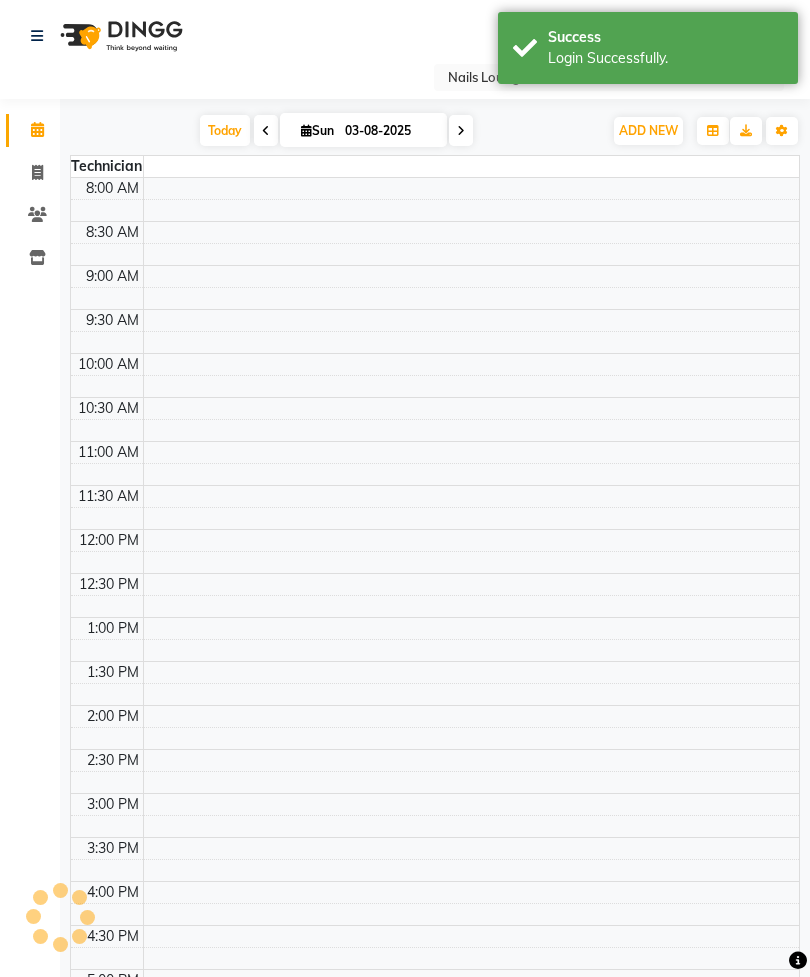 select on "en" 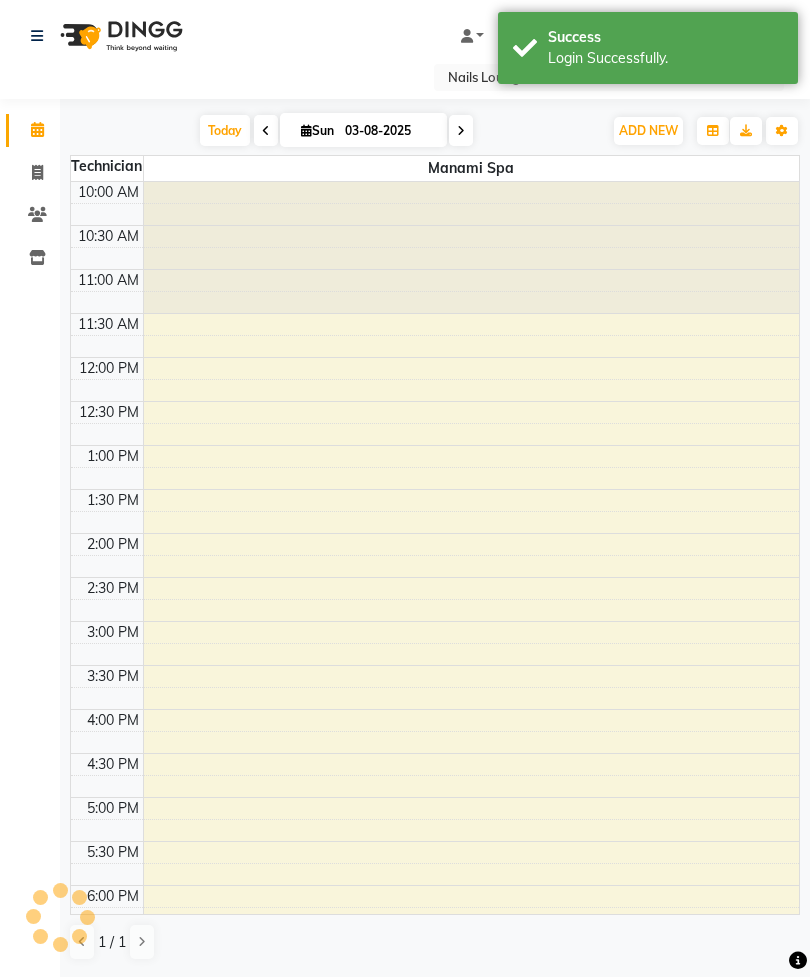 scroll, scrollTop: 461, scrollLeft: 0, axis: vertical 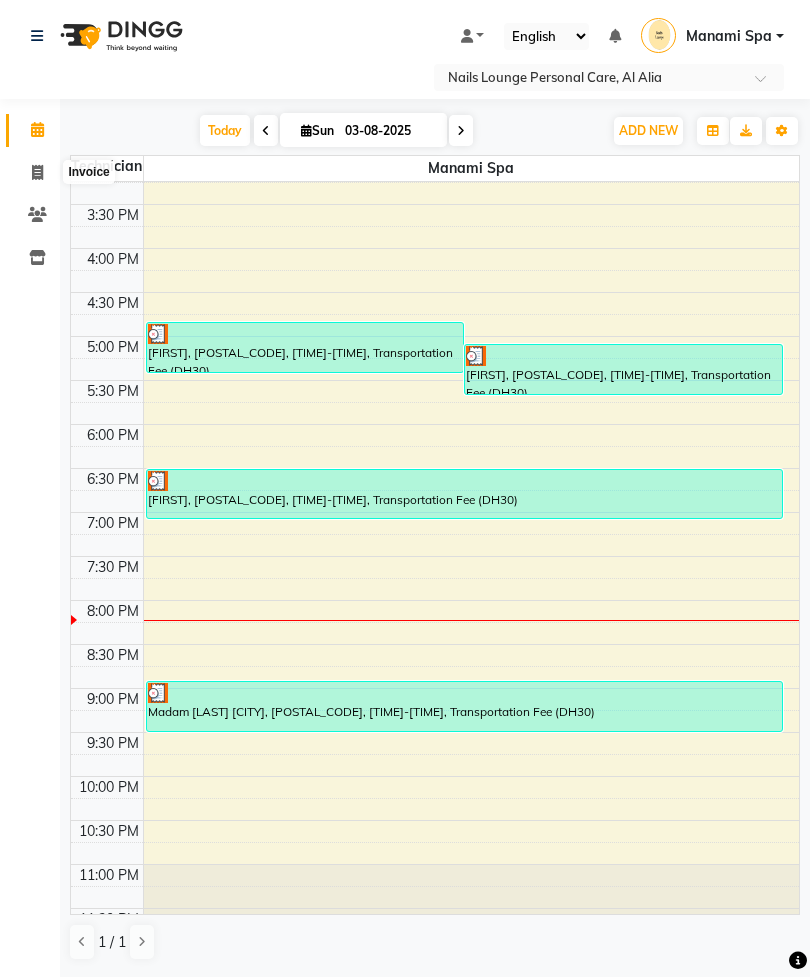 click 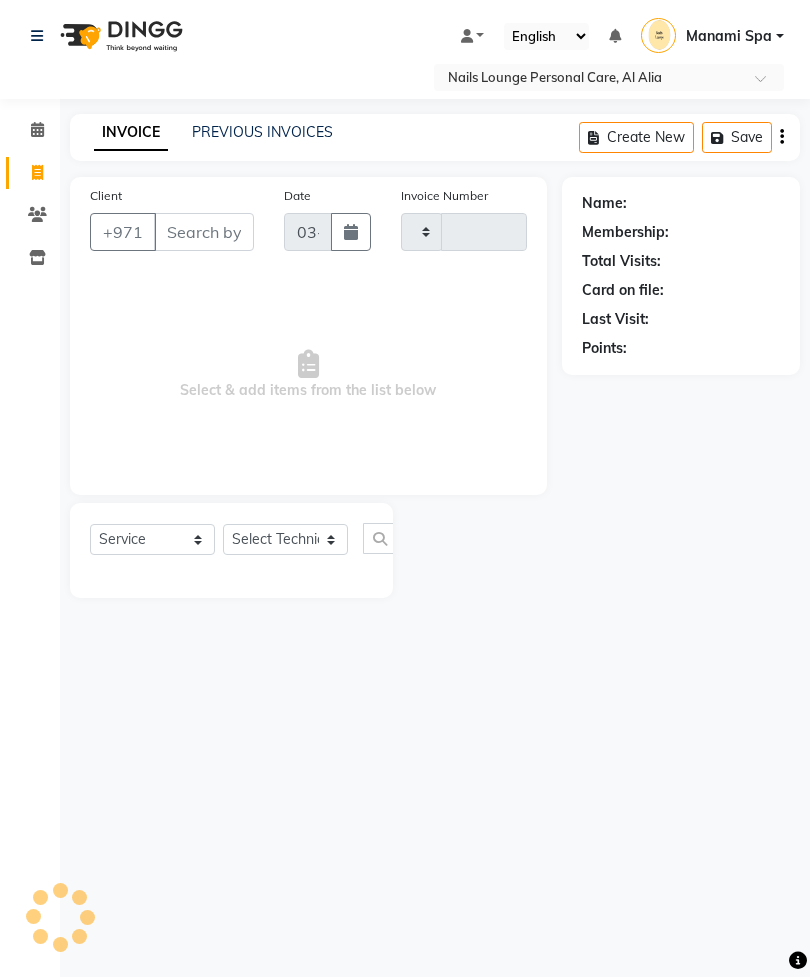 type on "1875" 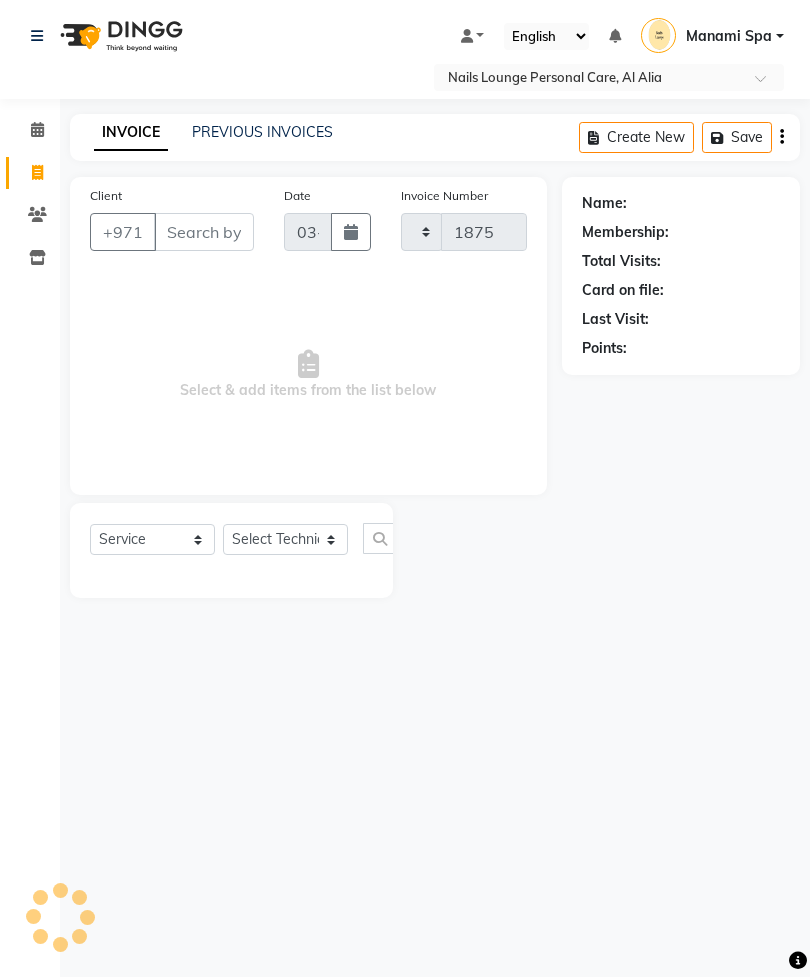 select on "6884" 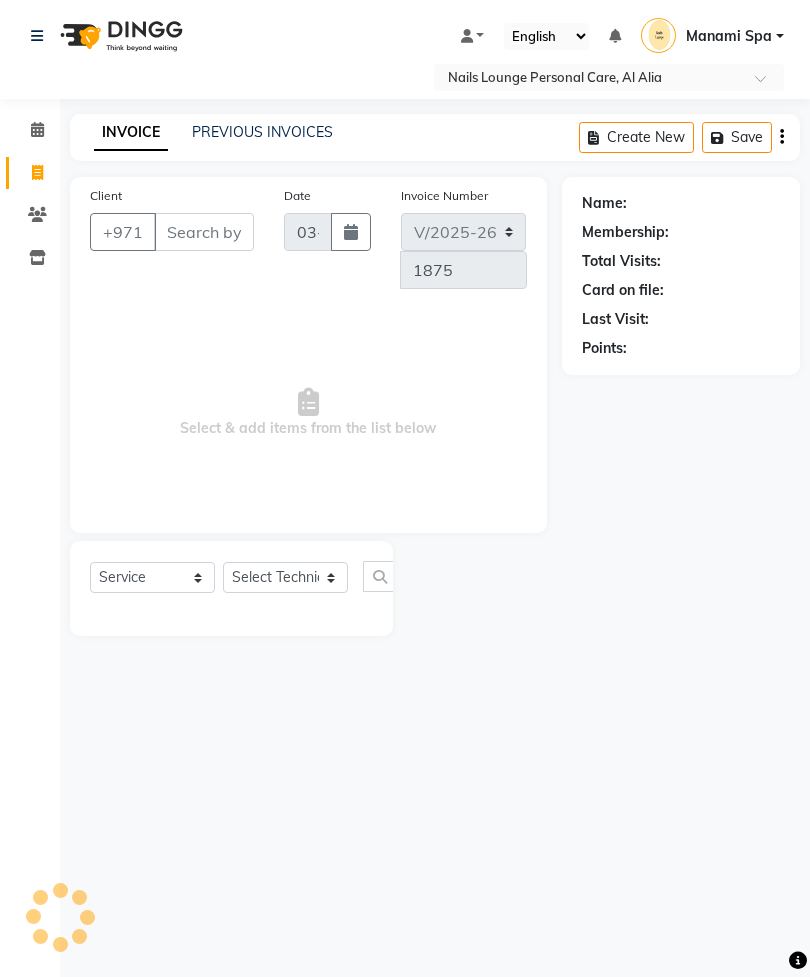 click on "Client" at bounding box center (204, 232) 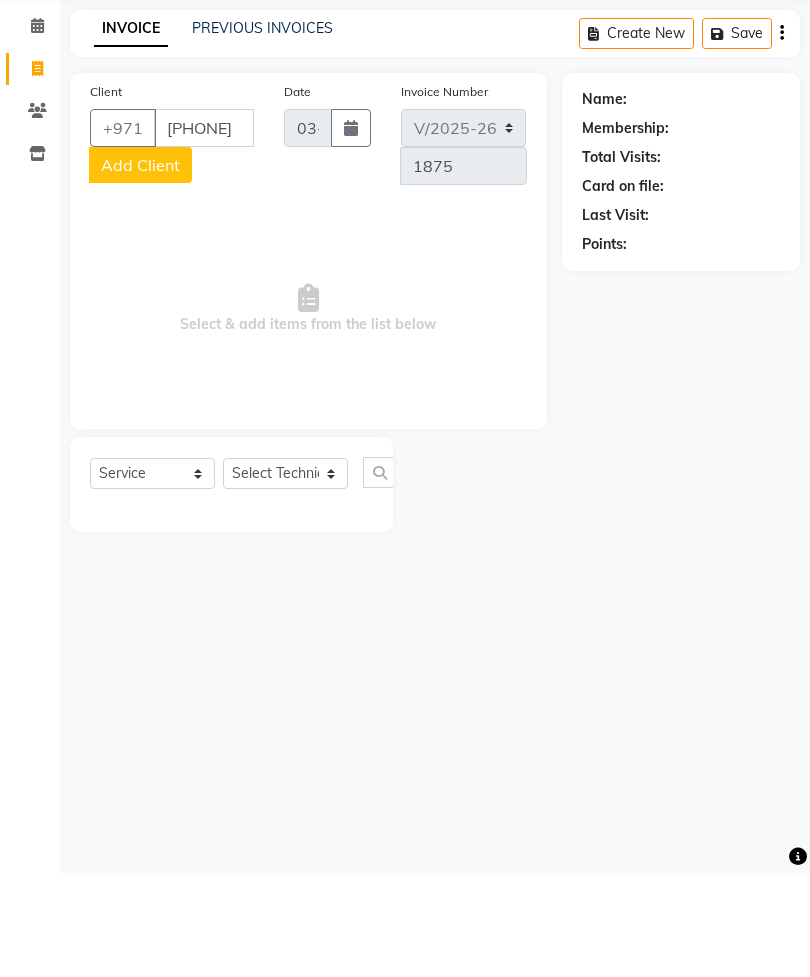 type on "[PHONE]" 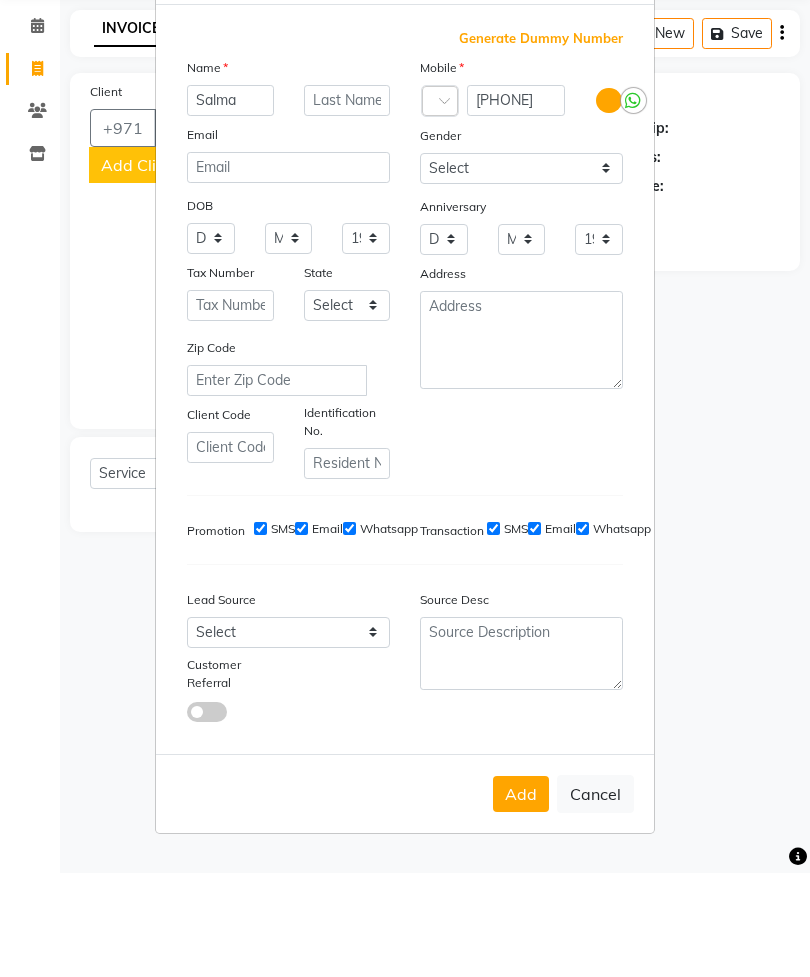 type on "Salma" 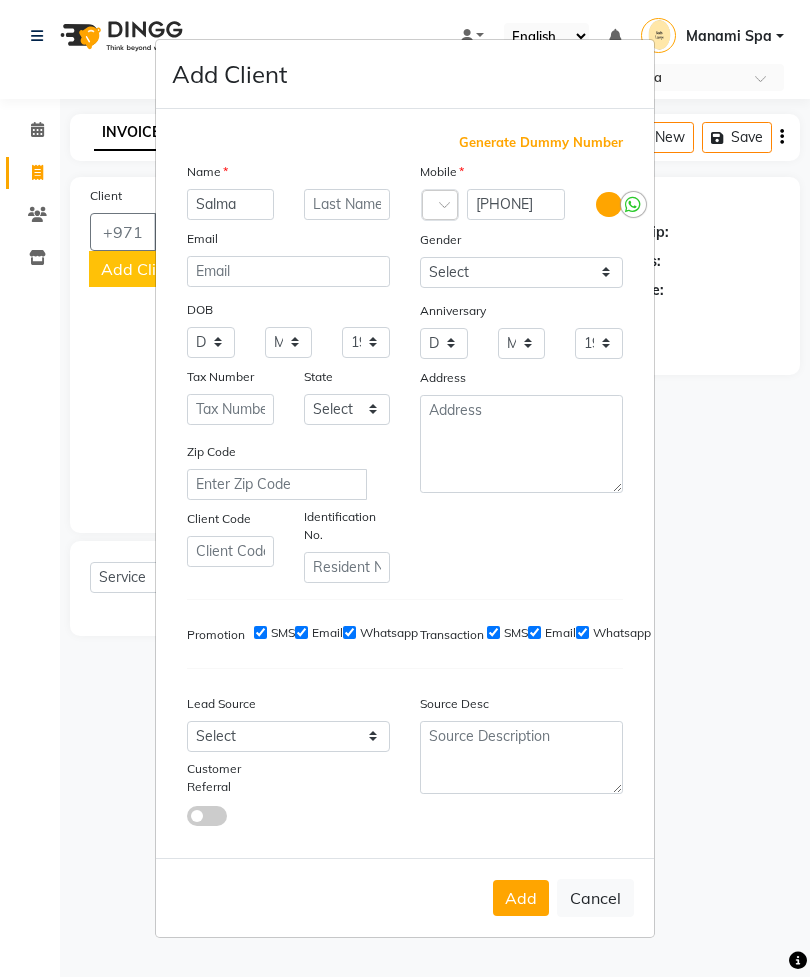 click on "Add" at bounding box center [521, 898] 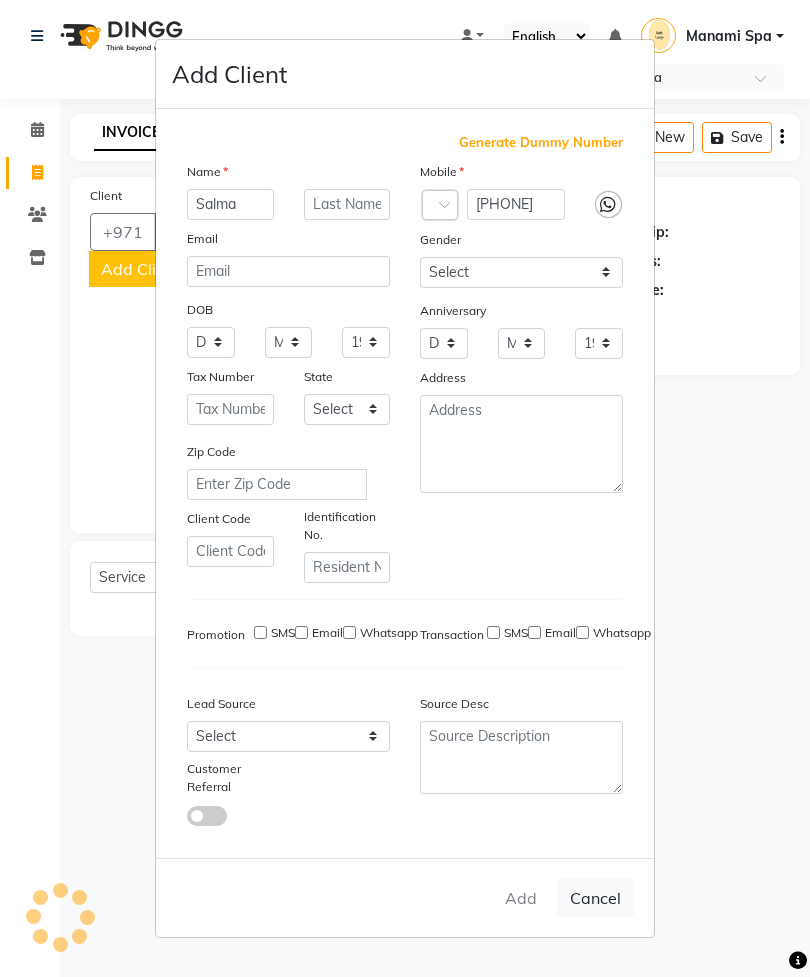 type on "50*****99" 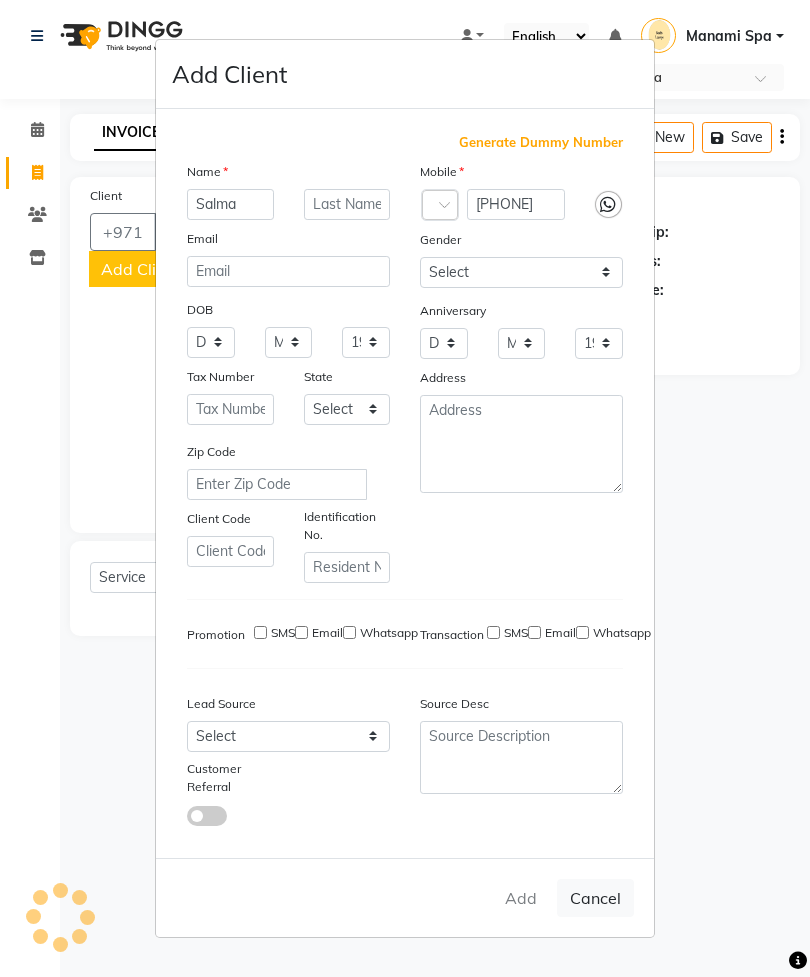 type 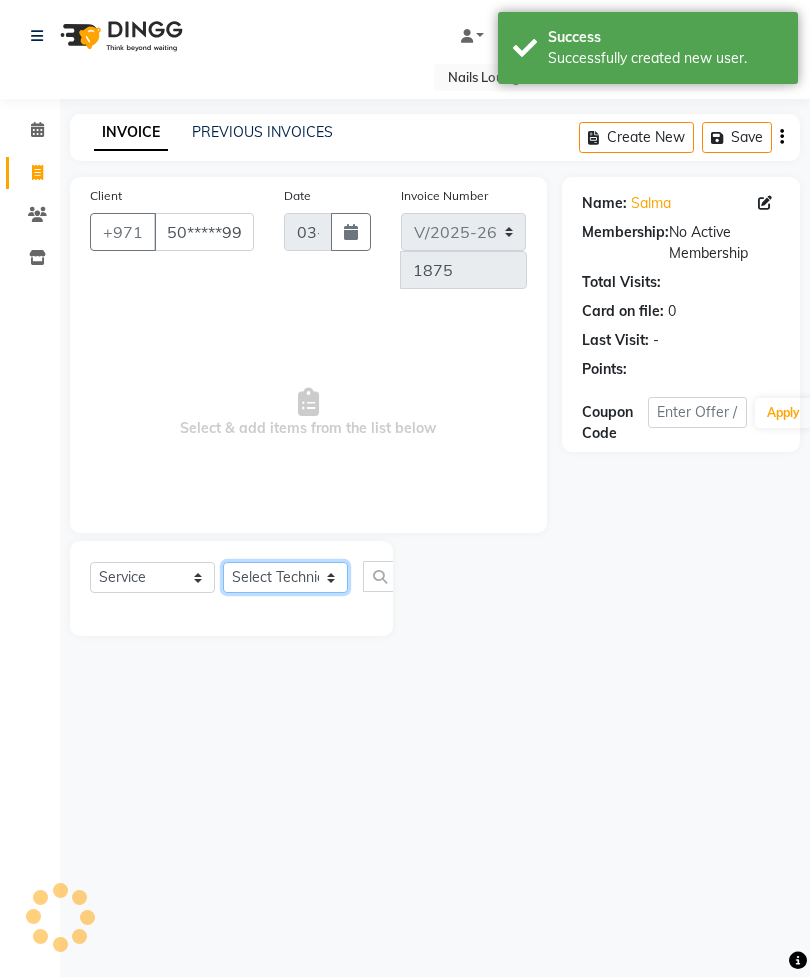 click on "Select Technician [FIRST] [FIRST] [FIRST] [FIRST] [FIRST] [FIRST]  [COMPANY] [COMPANY] 2 [FIRST] [FIRST] [COMPANY] [COMPANY] [LAST]  [FIRST]  [FIRST] [FIRST] [FIRST] [FIRST] [FIRST] [FIRST] [FIRST]" 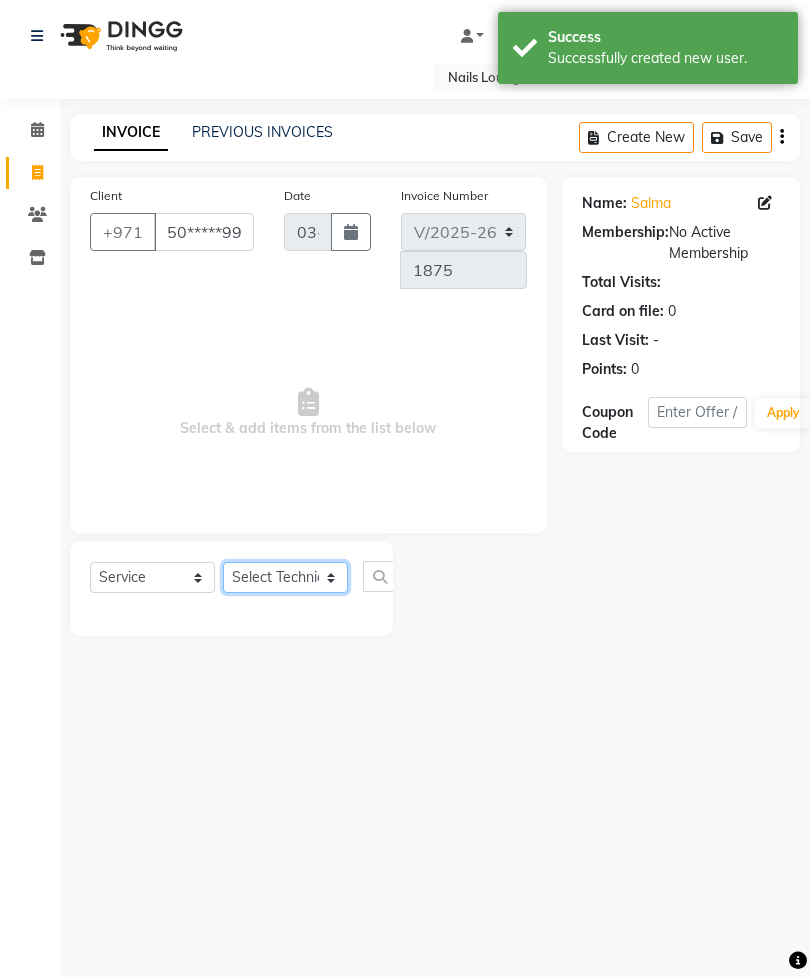 select on "53952" 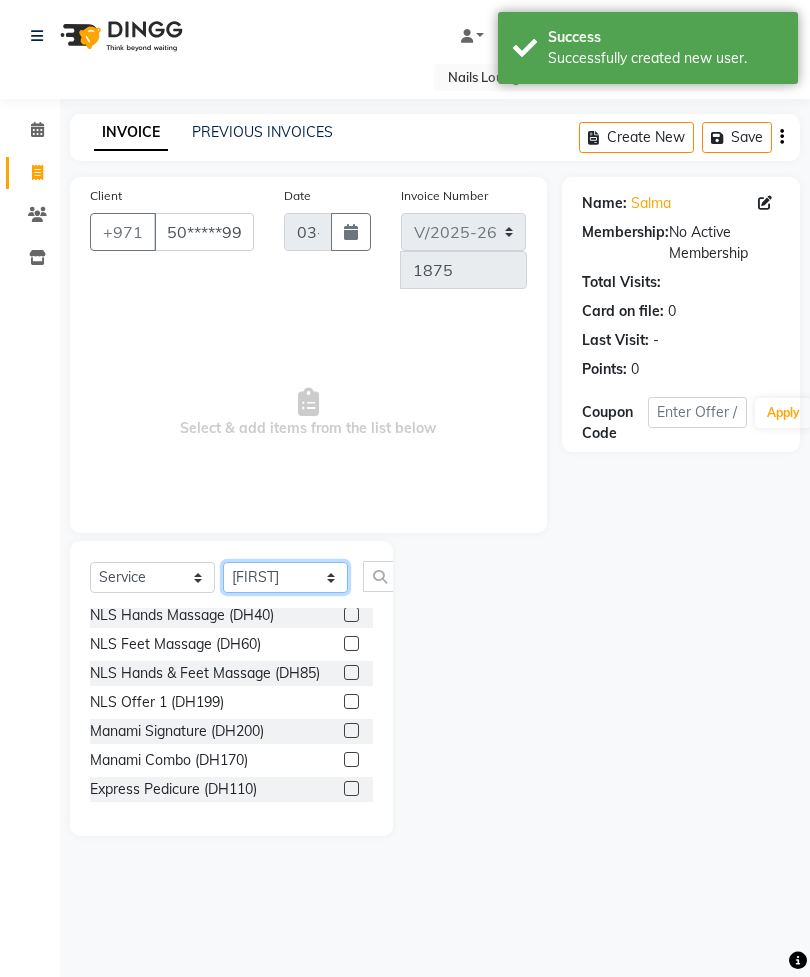 scroll, scrollTop: 415, scrollLeft: 0, axis: vertical 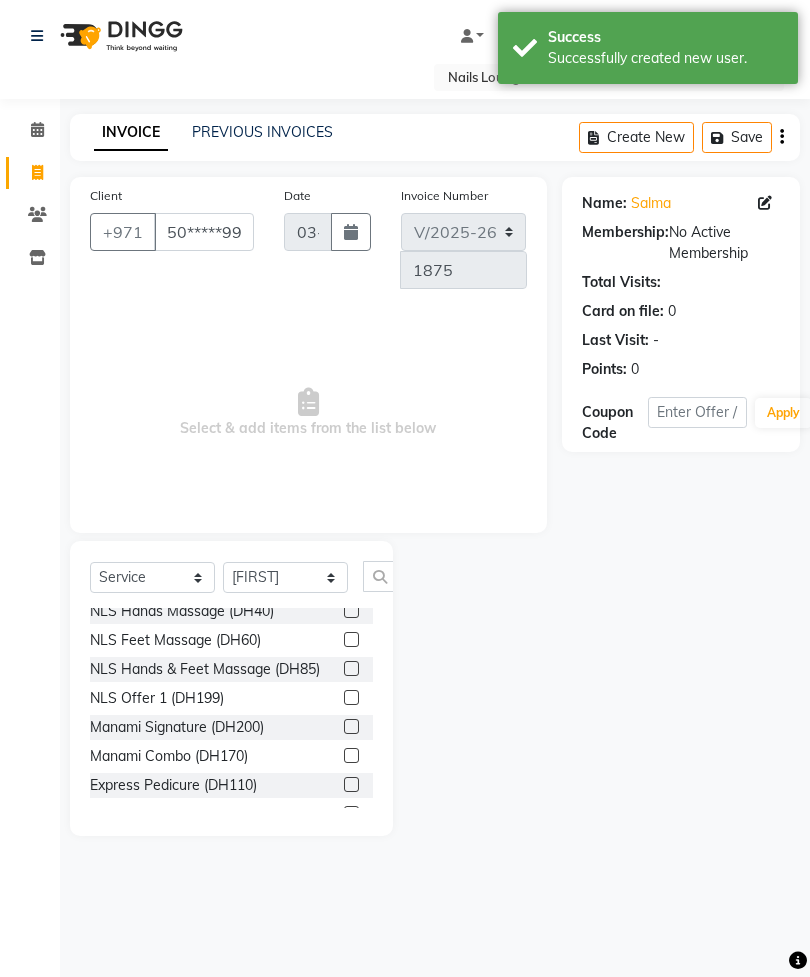 click 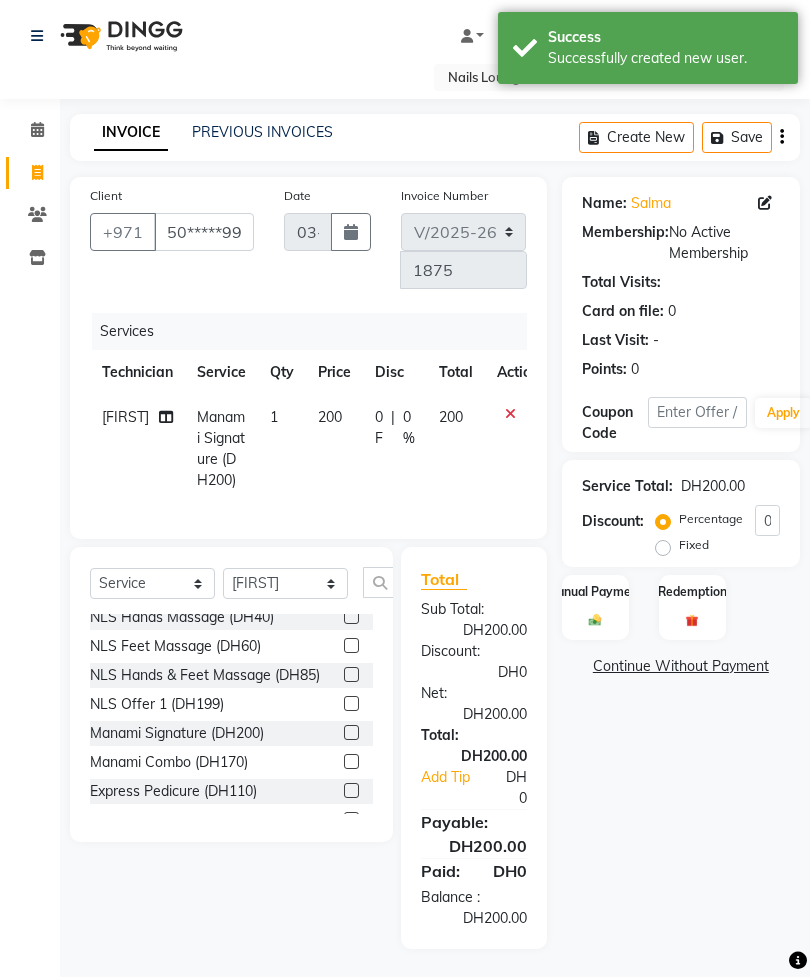 click 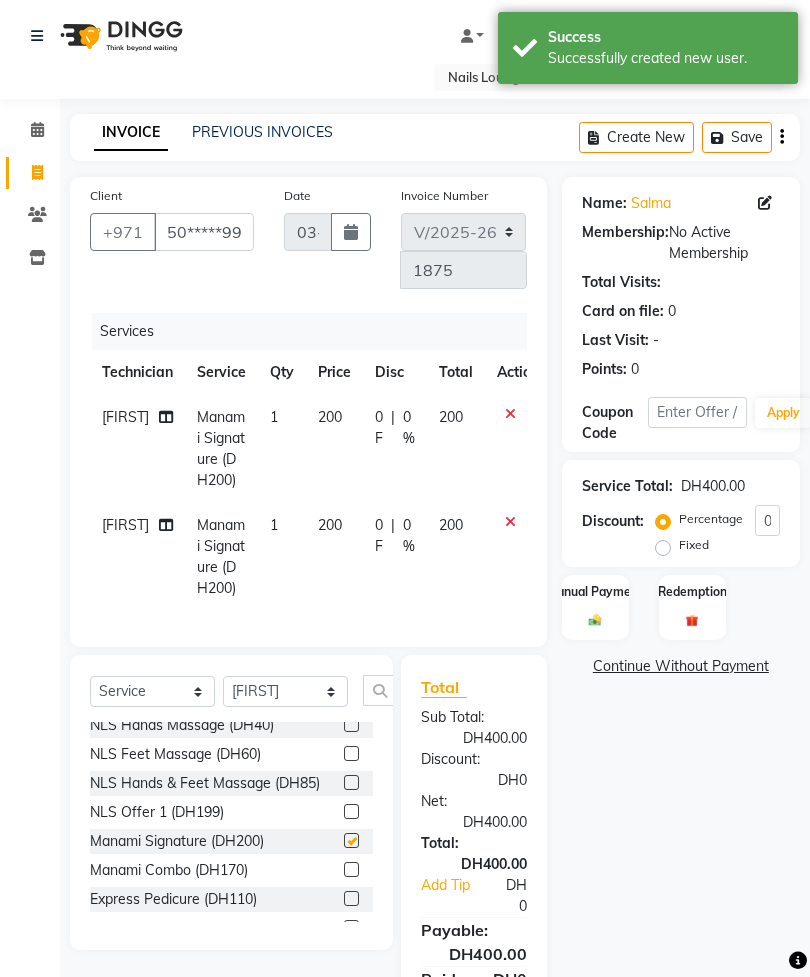 checkbox on "false" 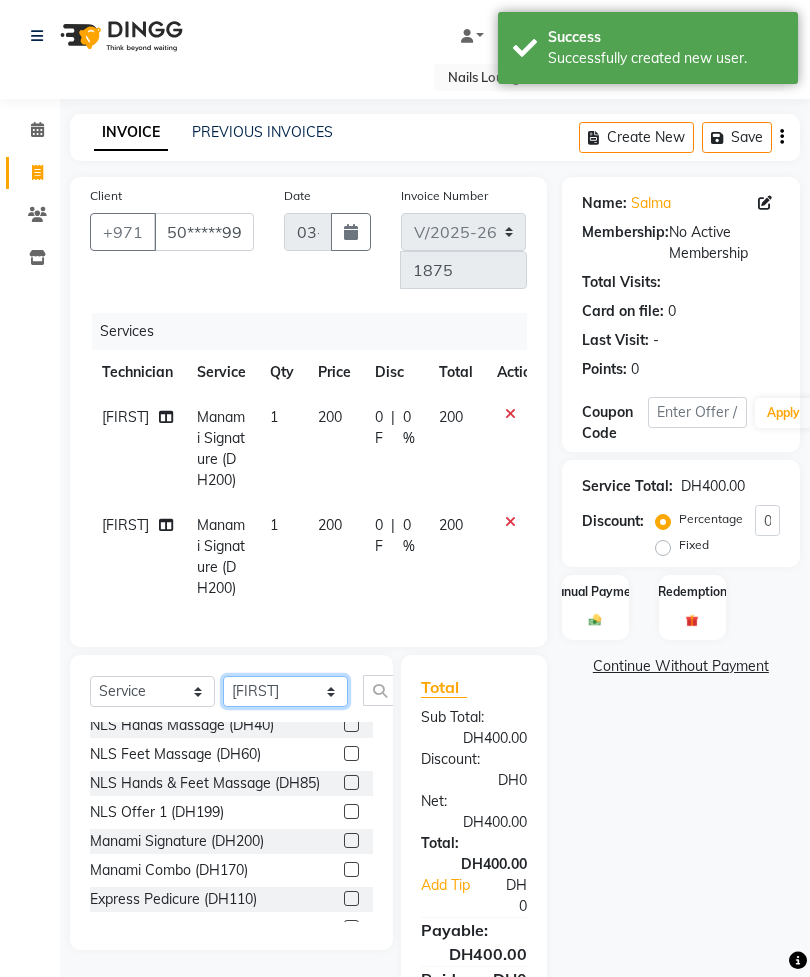click on "Select Technician [FIRST] [FIRST] [FIRST] [FIRST] [FIRST] [FIRST]  [COMPANY] [COMPANY] 2 [FIRST] [FIRST] [COMPANY] [COMPANY] [LAST]  [FIRST]  [FIRST] [FIRST] [FIRST] [FIRST] [FIRST] [FIRST] [FIRST]" 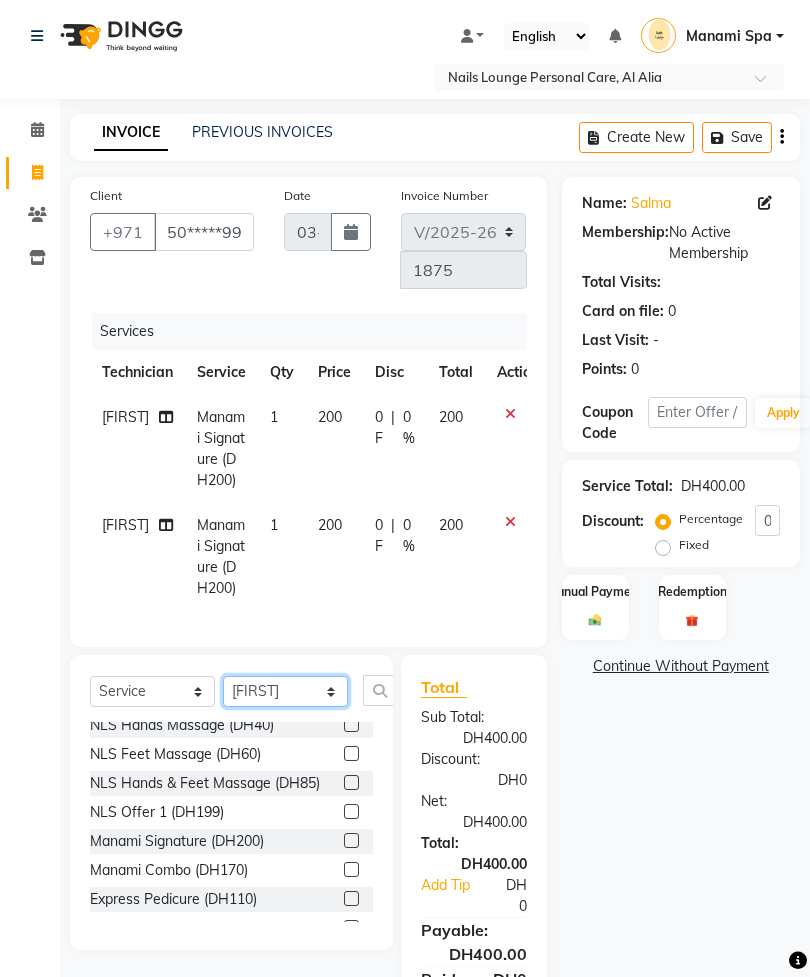 select on "[ZIP_CODE]" 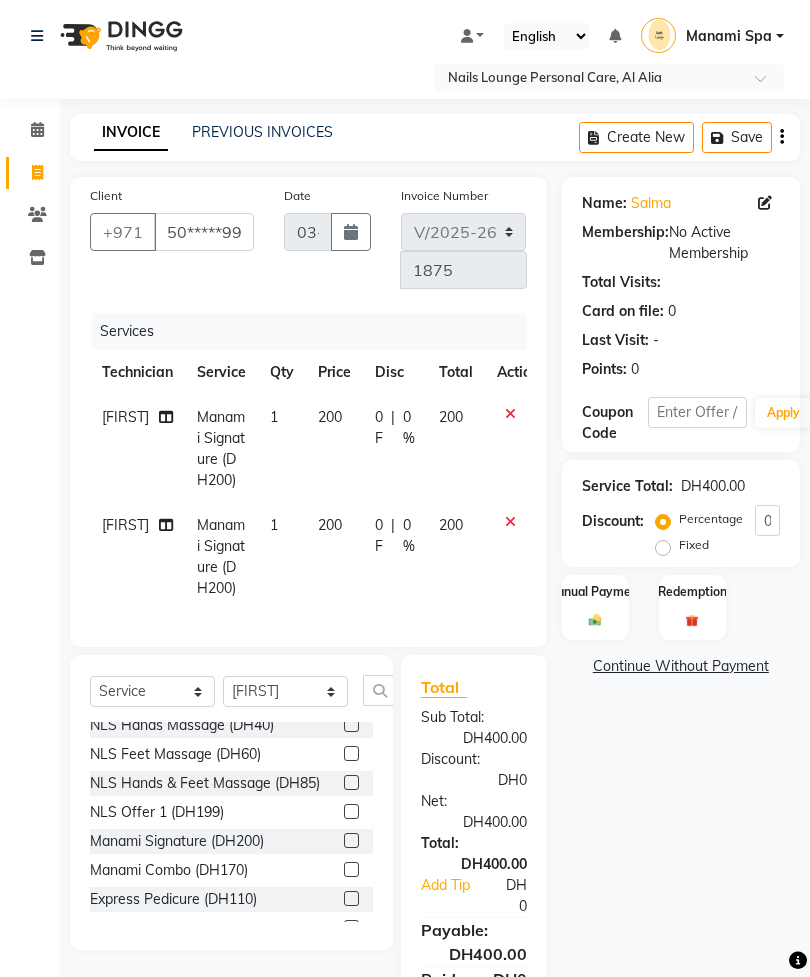 click 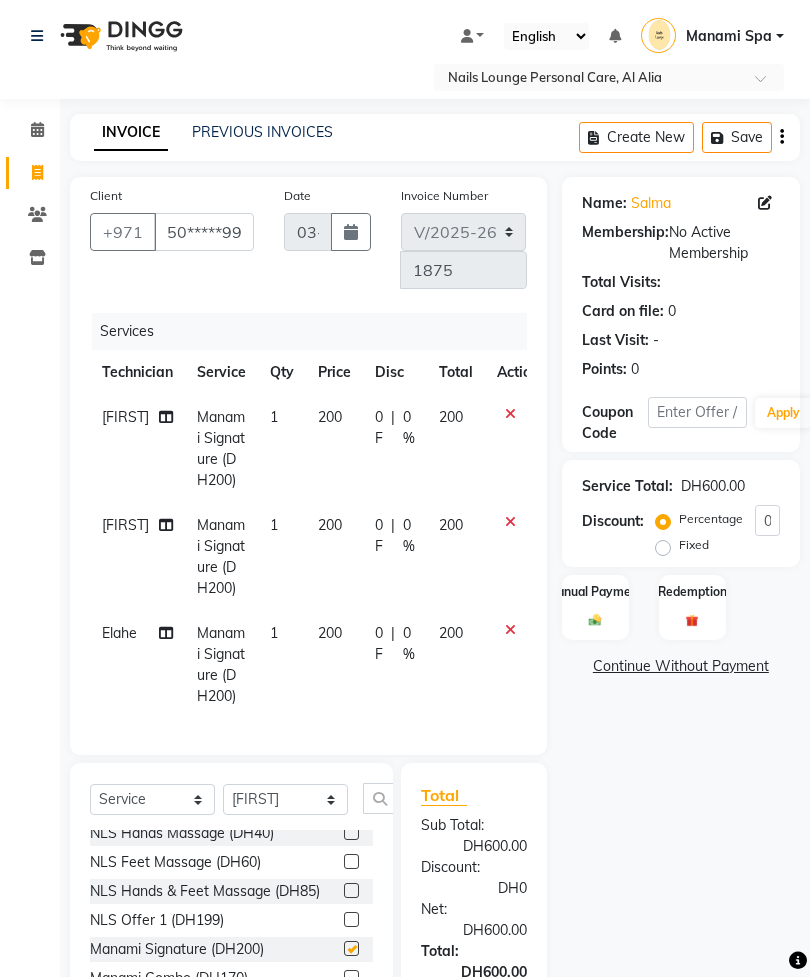 checkbox on "false" 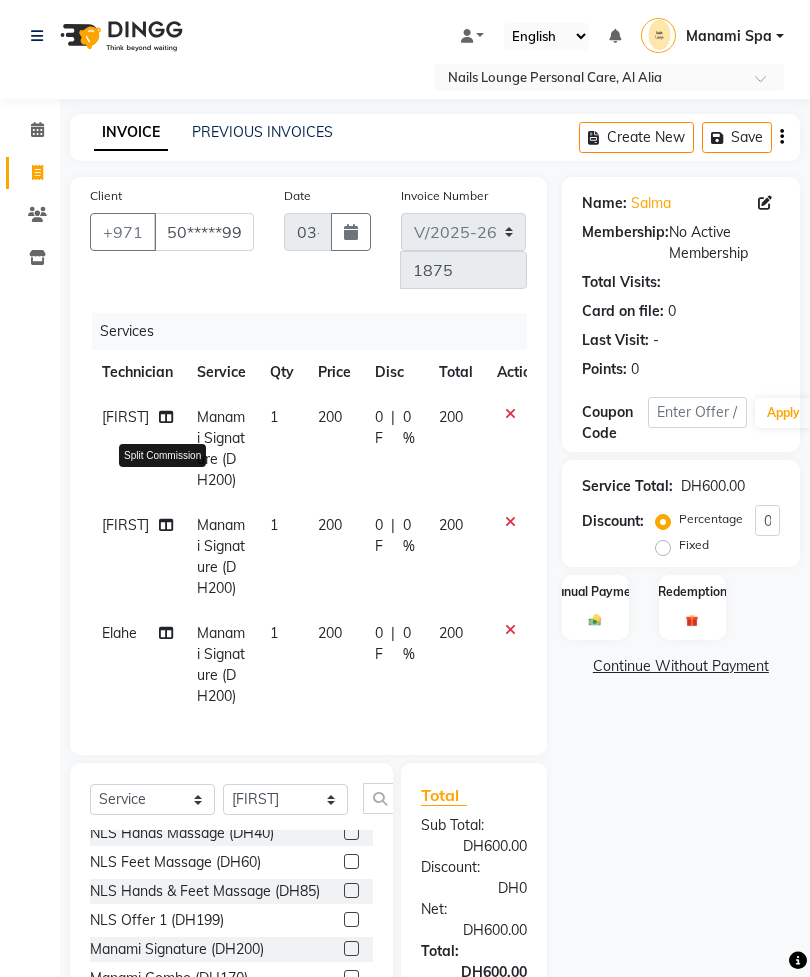 click 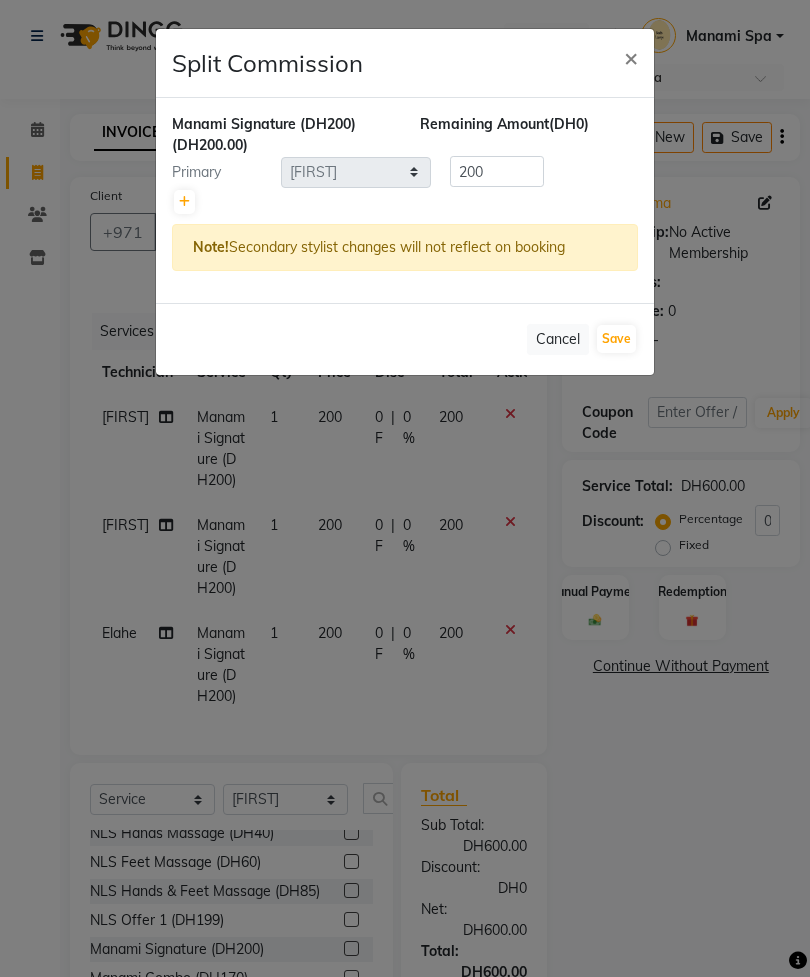 click 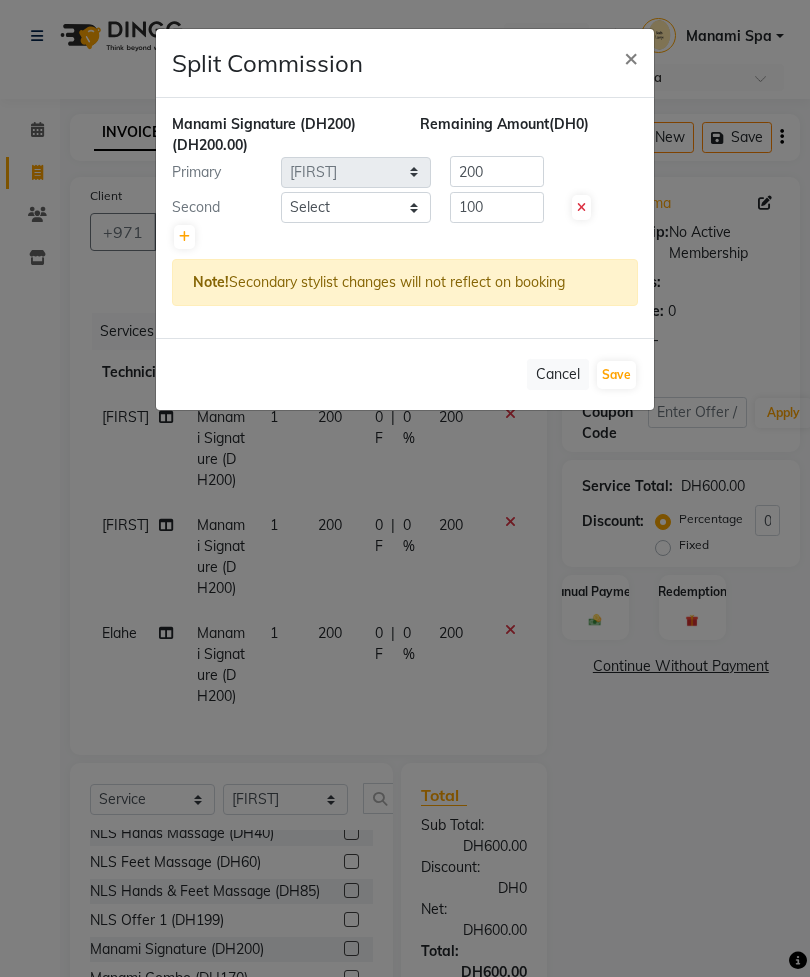 type on "100" 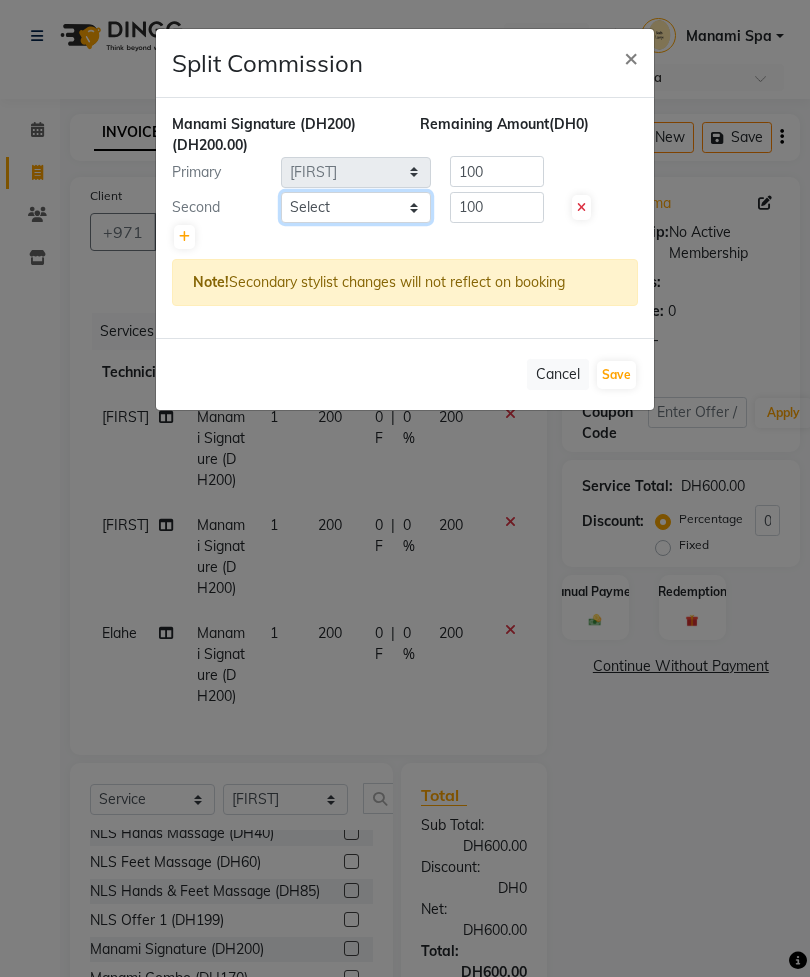 click on "Select  [FIRST]   [FIRST]   [FIRST]   [FIRST]   [FIRST]   [FIRST]    [COMPANY]   [COMPANY] 2   [FIRST]   [FIRST]   [COMPANY]   [COMPANY]   [LAST]    [FIRST]    [FIRST]   [FIRST]   [FIRST]   [FIRST]   [FIRST]   [FIRST]   [FIRST]" 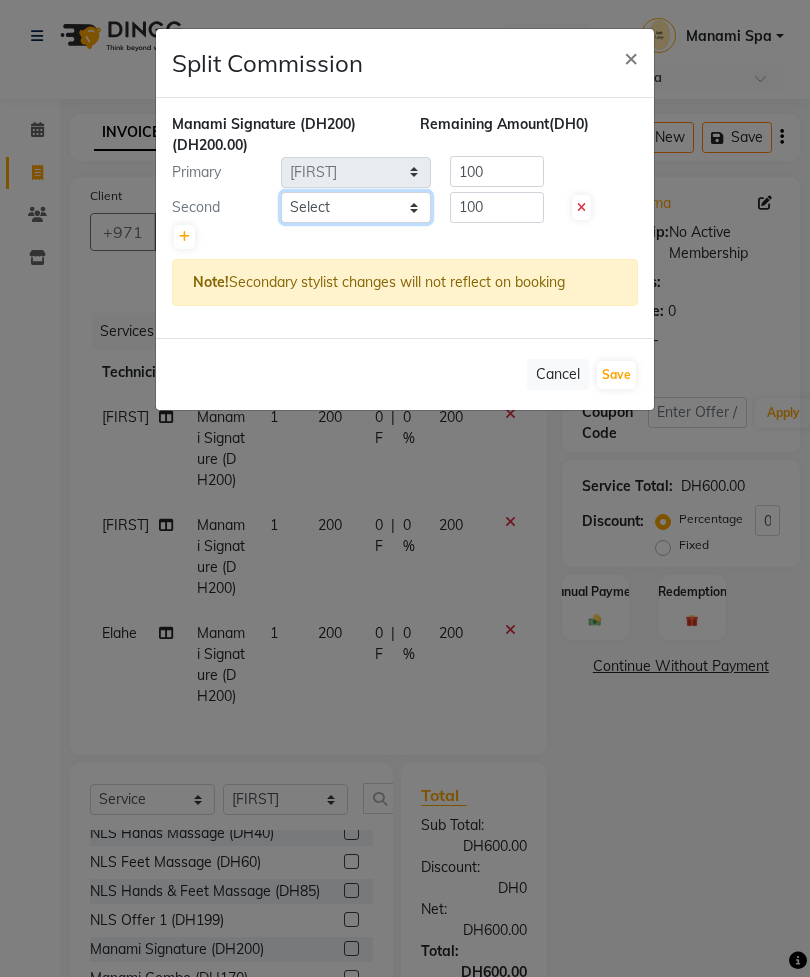 select on "[ZIP_CODE]" 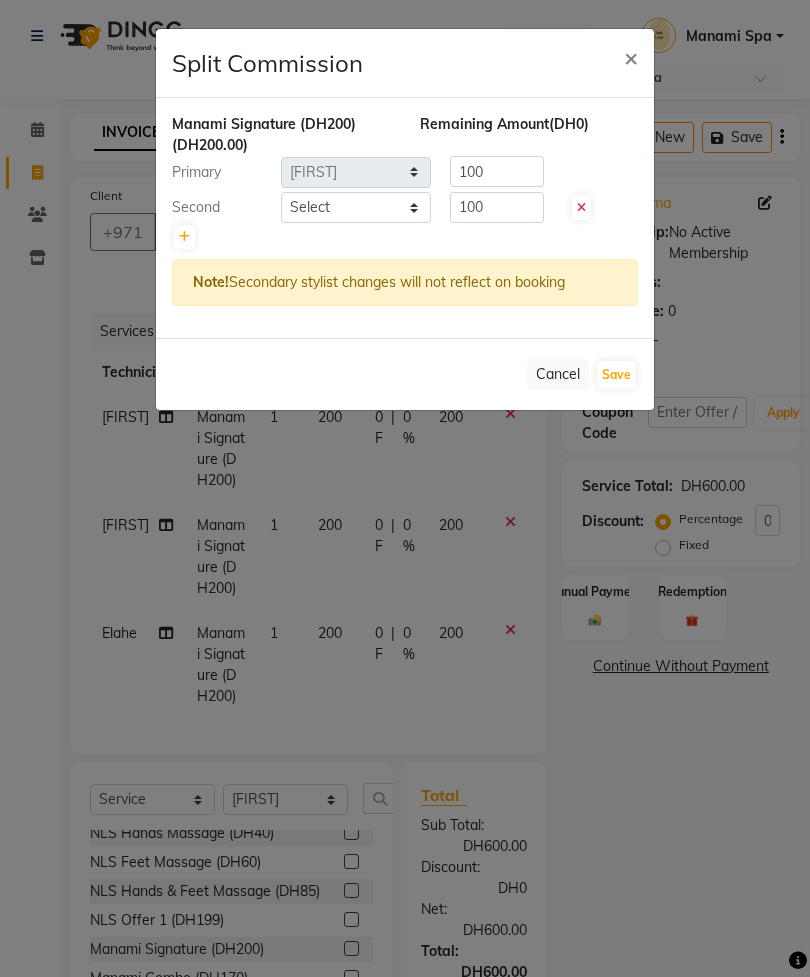 click on "Save" 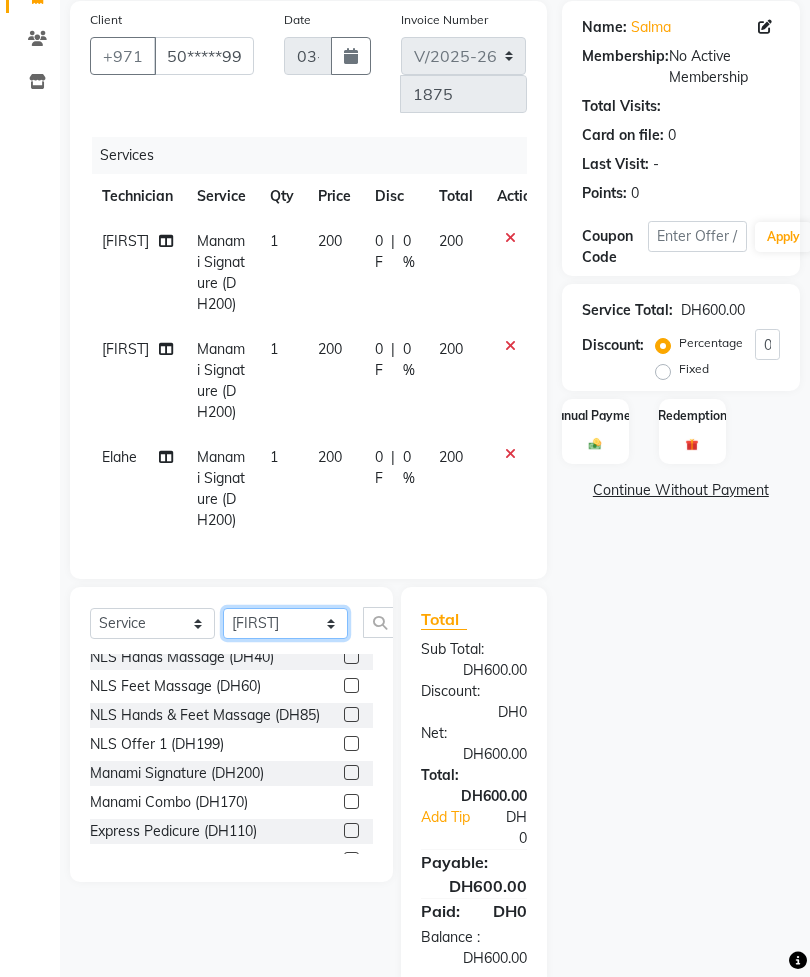 click on "Select Technician [FIRST] [FIRST] [FIRST] [FIRST] [FIRST] [FIRST]  [COMPANY] [COMPANY] 2 [FIRST] [FIRST] [COMPANY] [COMPANY] [LAST]  [FIRST]  [FIRST] [FIRST] [FIRST] [FIRST] [FIRST] [FIRST] [FIRST]" 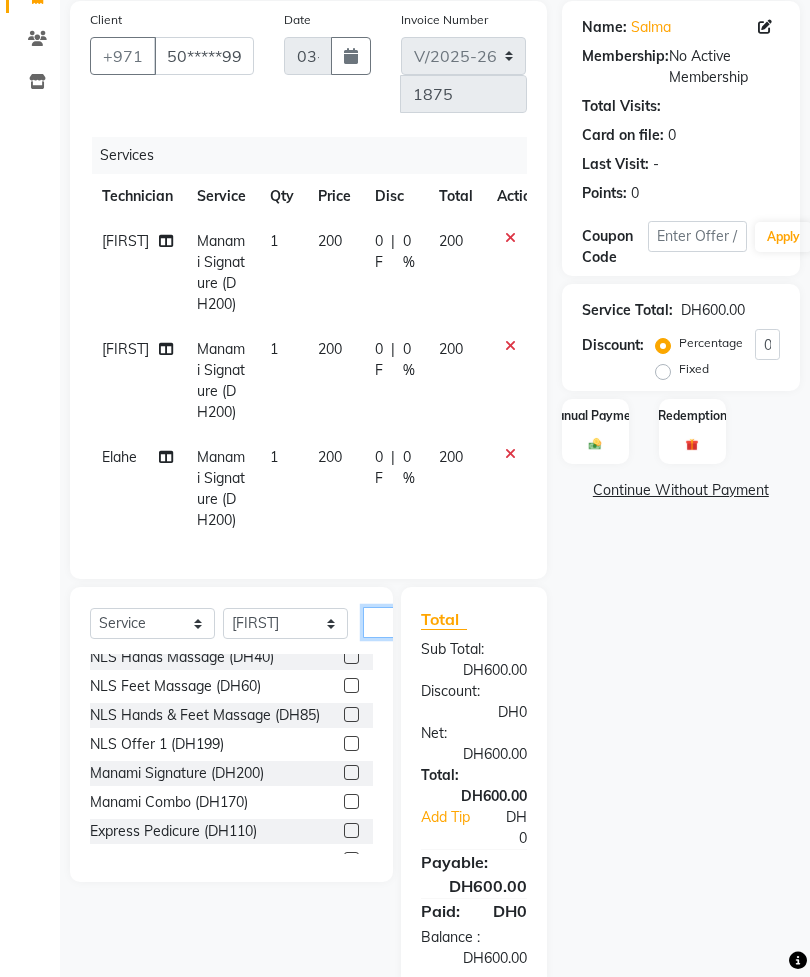 click 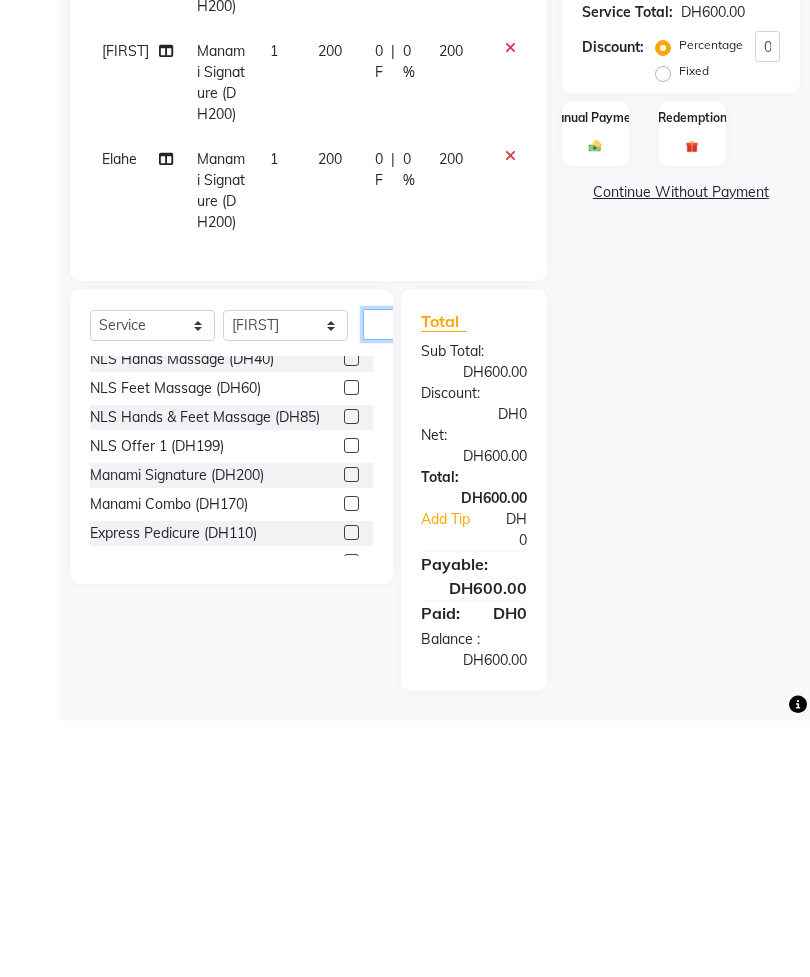 scroll, scrollTop: 0, scrollLeft: 38, axis: horizontal 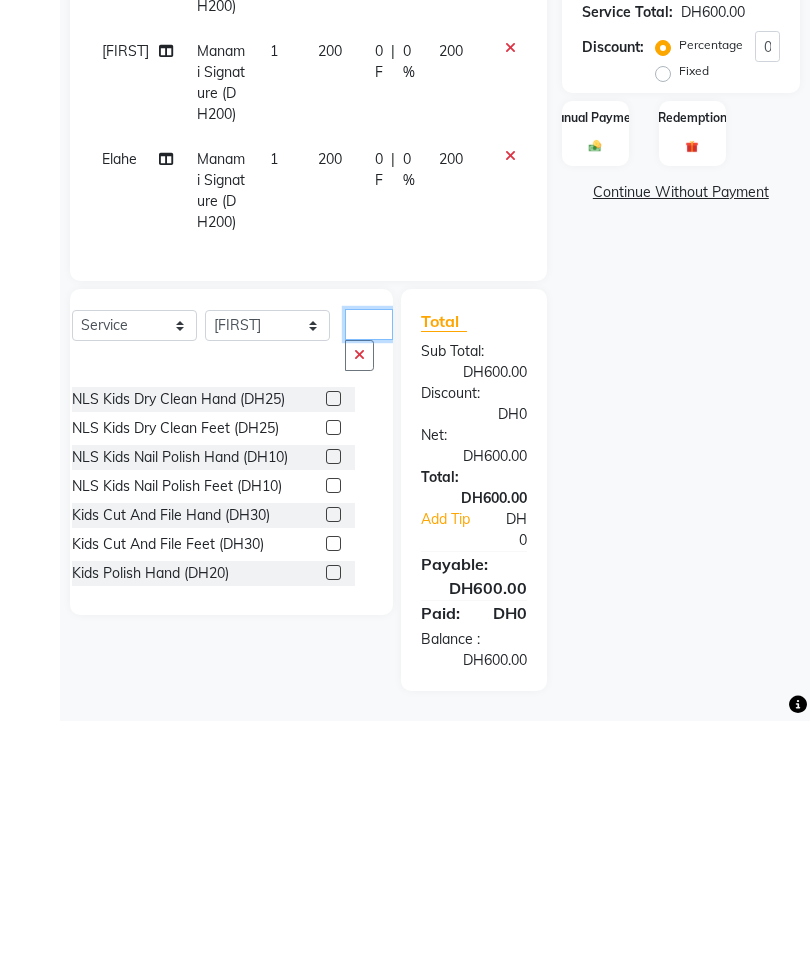 type on "Kid" 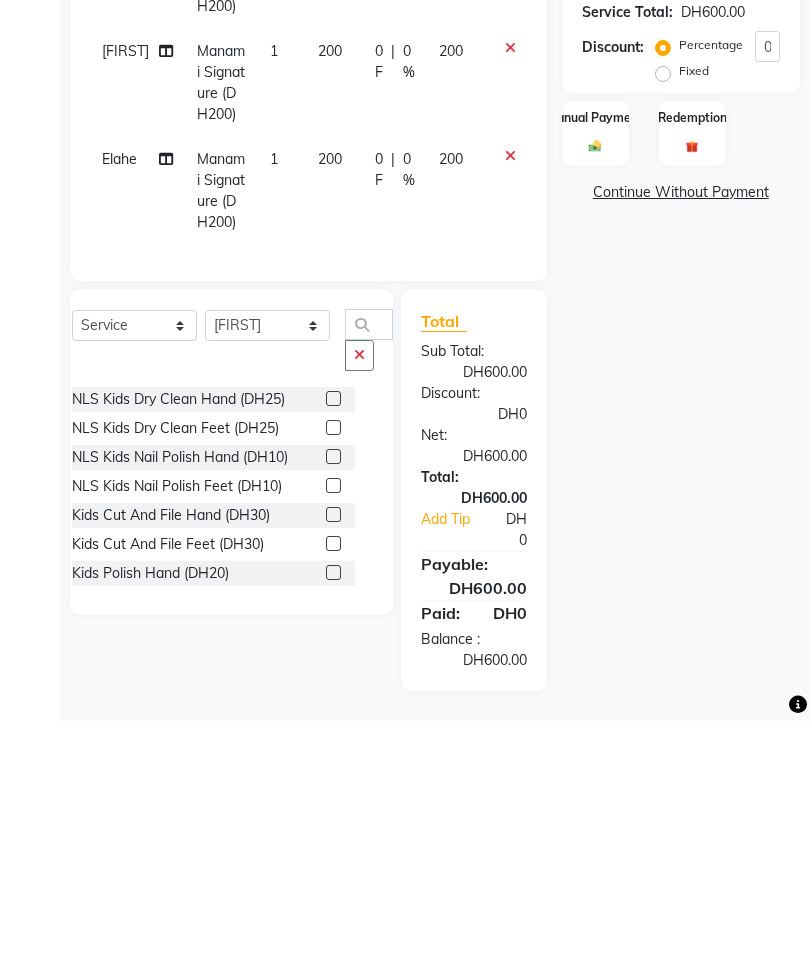 click 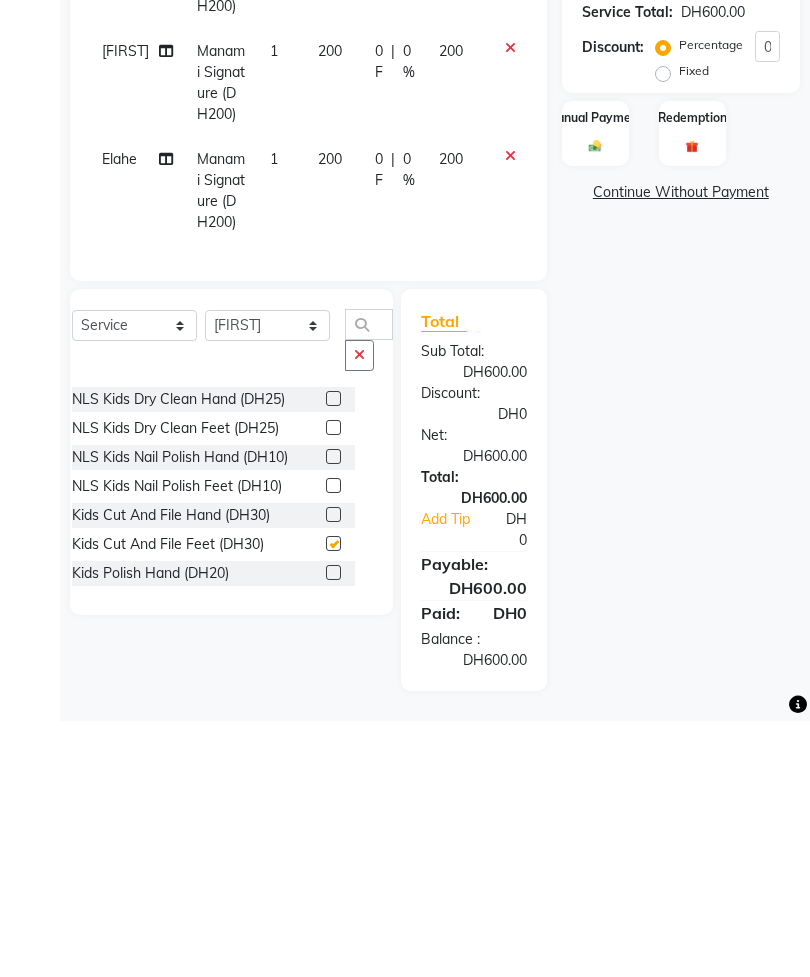scroll, scrollTop: 217, scrollLeft: 0, axis: vertical 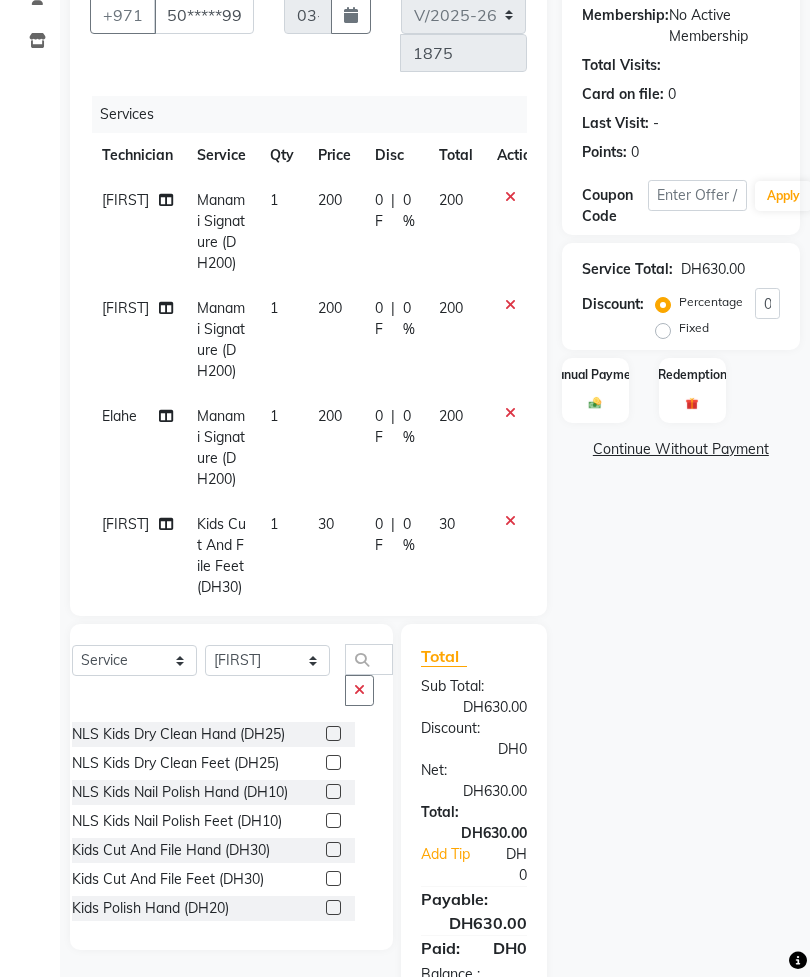 checkbox on "false" 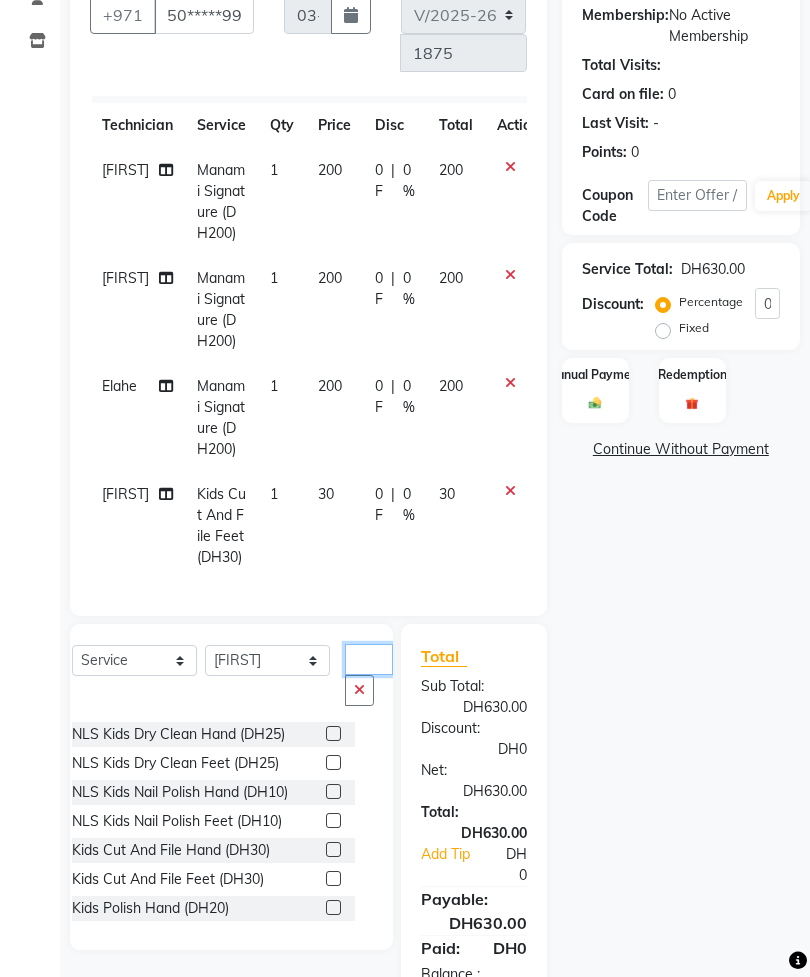 scroll, scrollTop: 114, scrollLeft: 0, axis: vertical 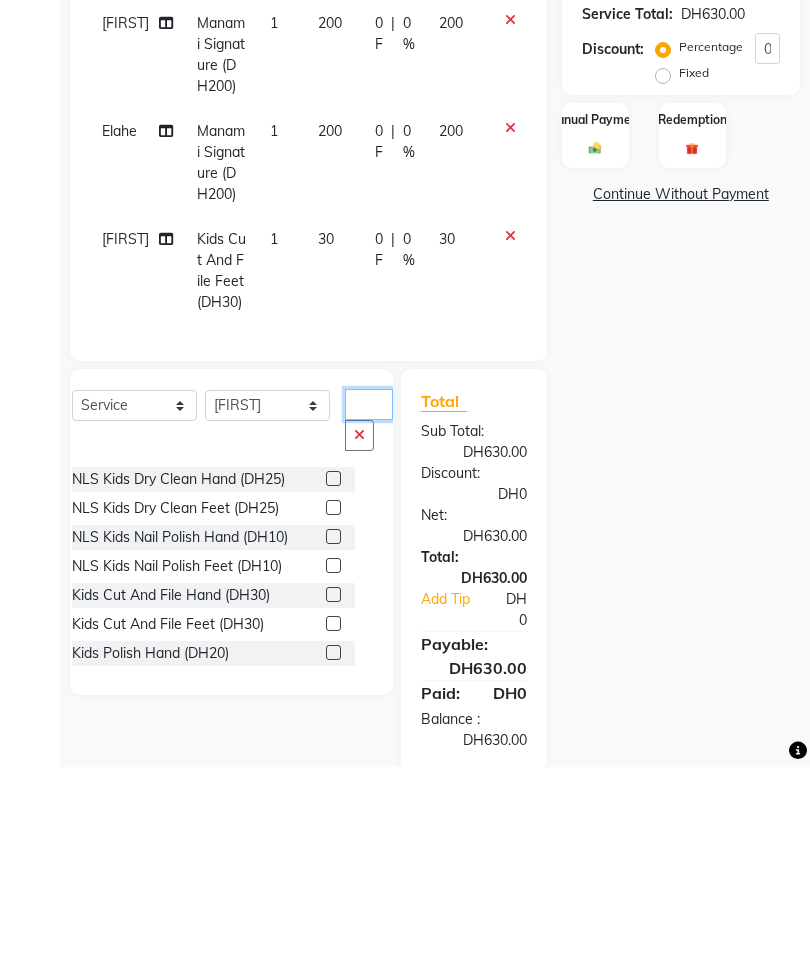 type on "Kids" 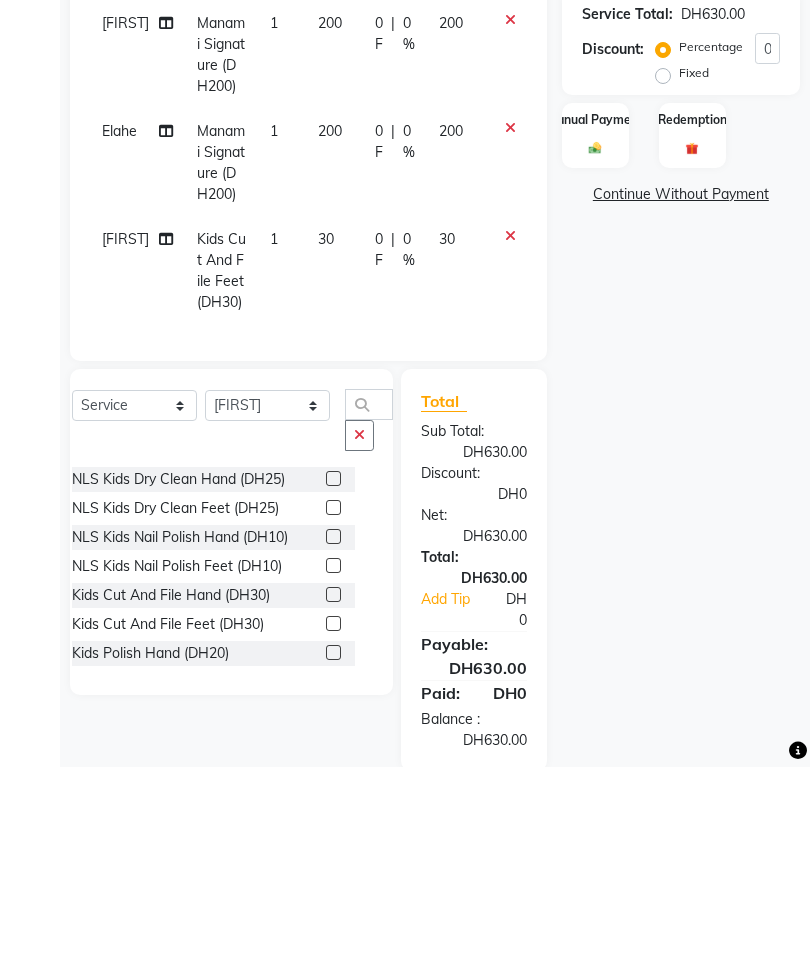 click 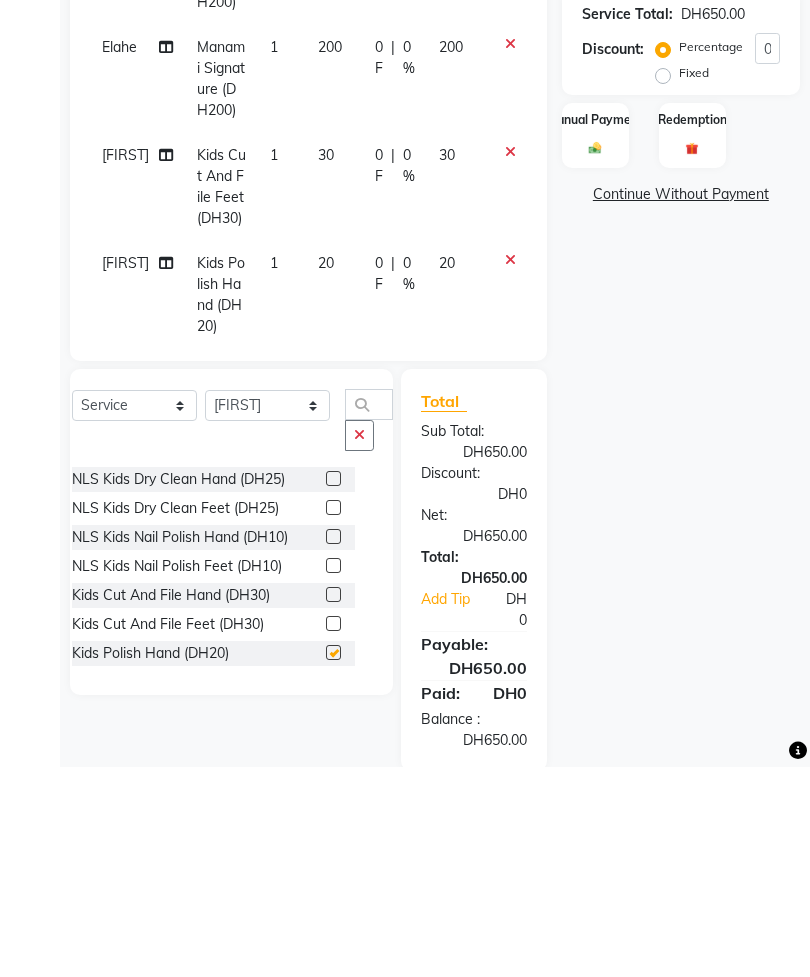 scroll, scrollTop: 232, scrollLeft: 0, axis: vertical 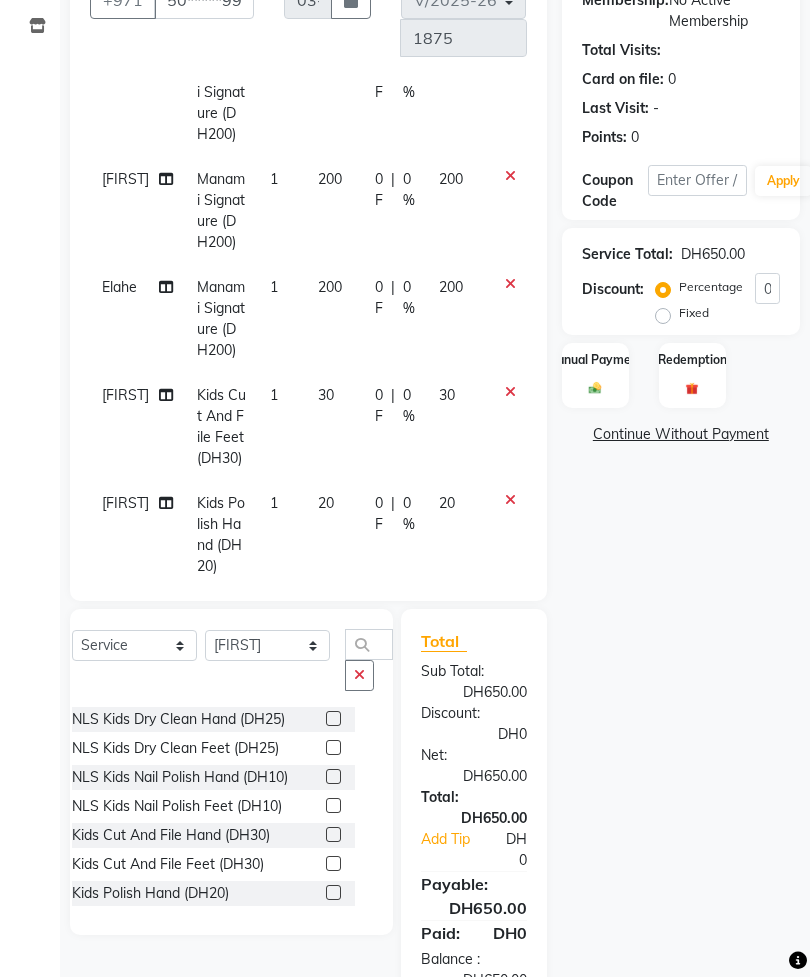 checkbox on "false" 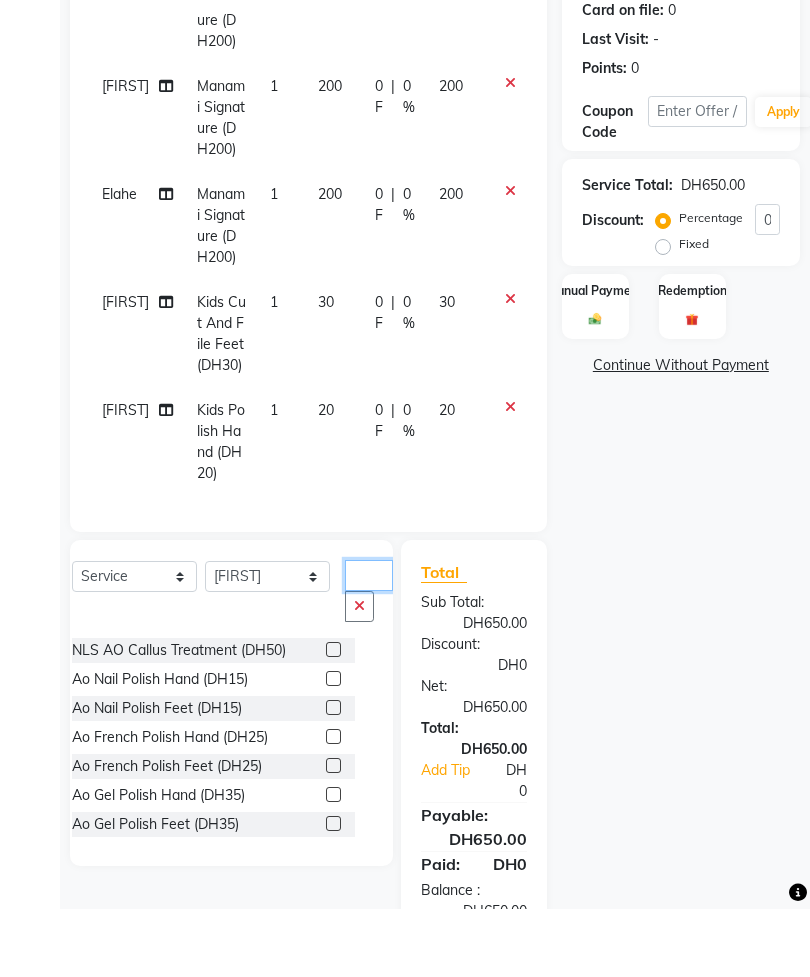 scroll, scrollTop: 222, scrollLeft: 0, axis: vertical 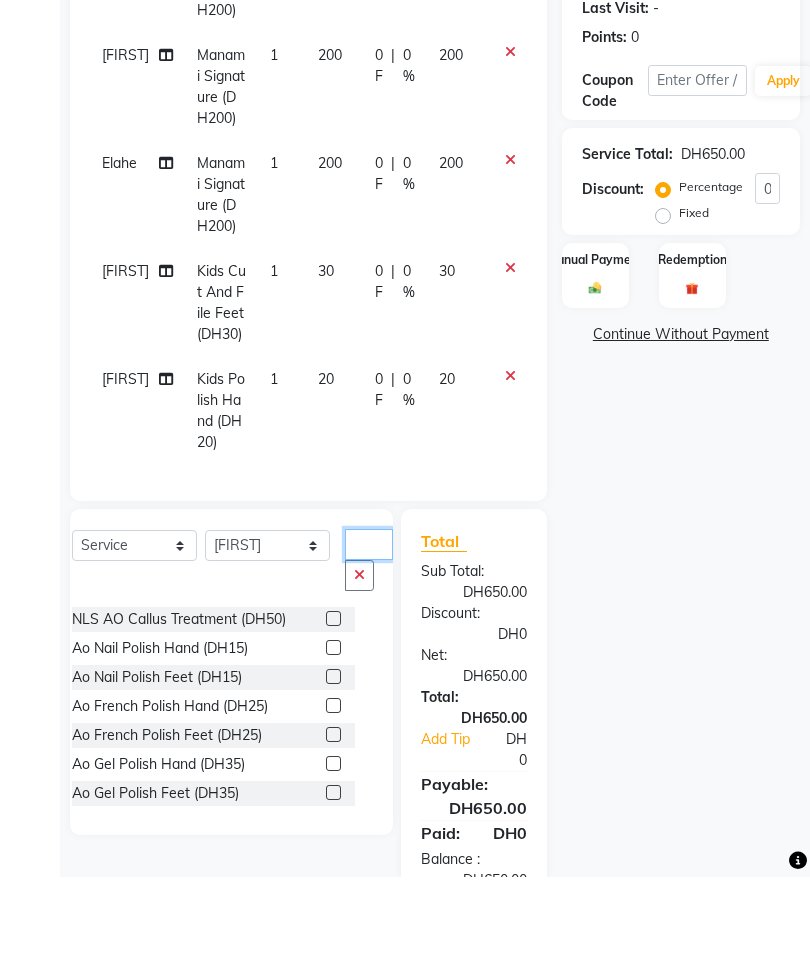 type on "Ao" 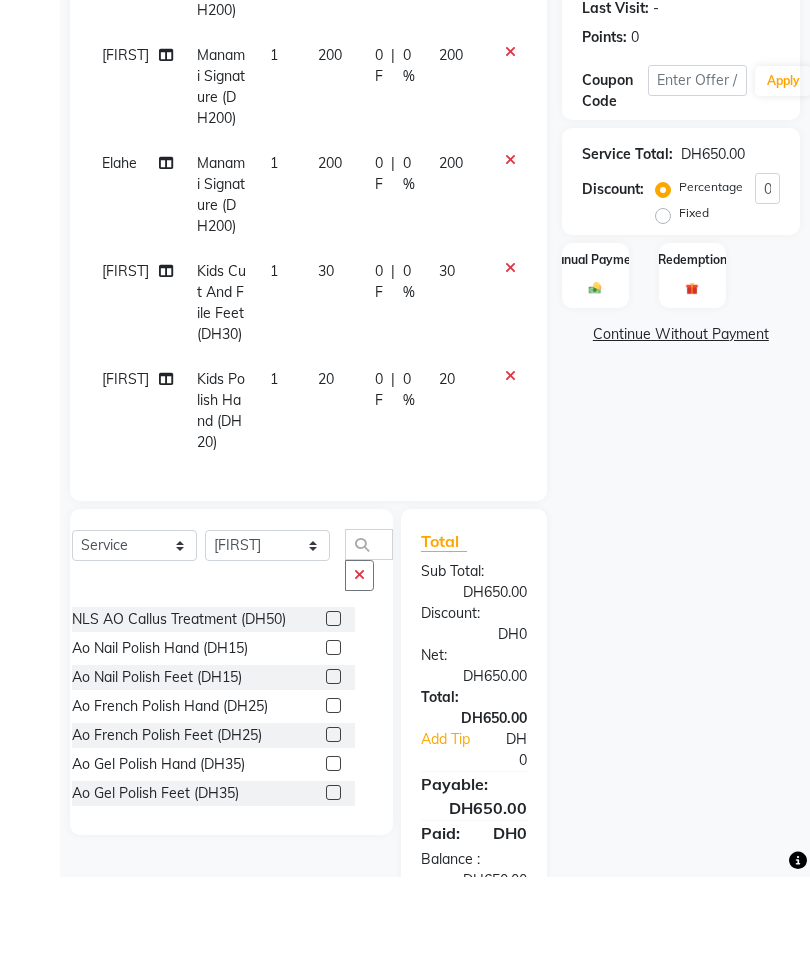 click 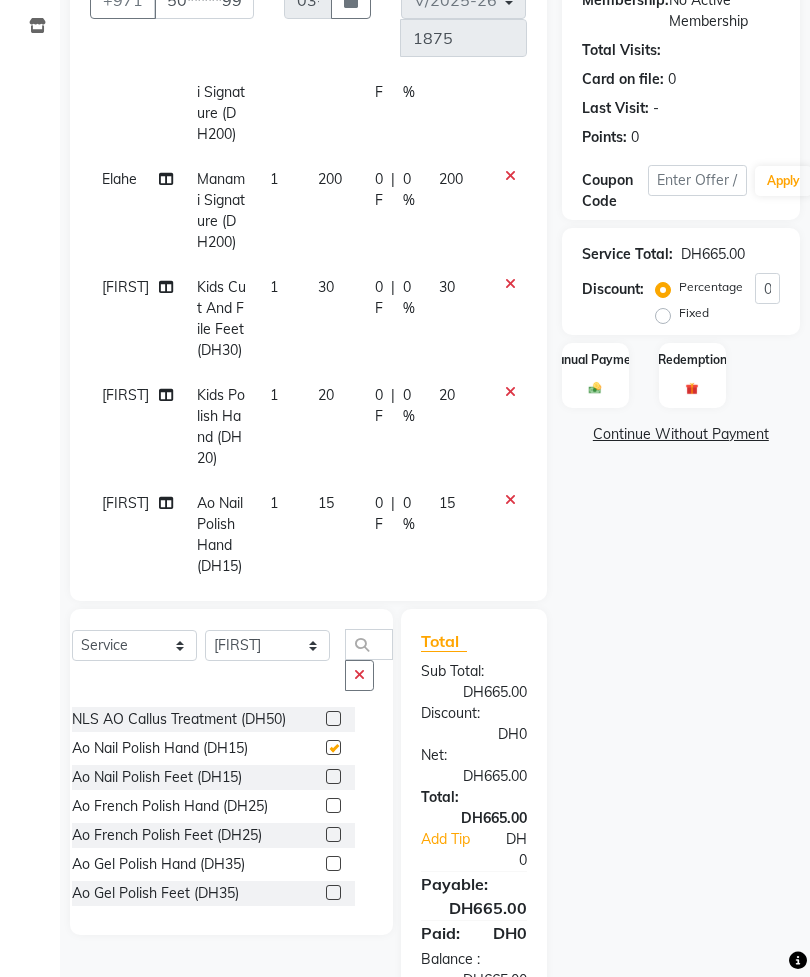 checkbox on "false" 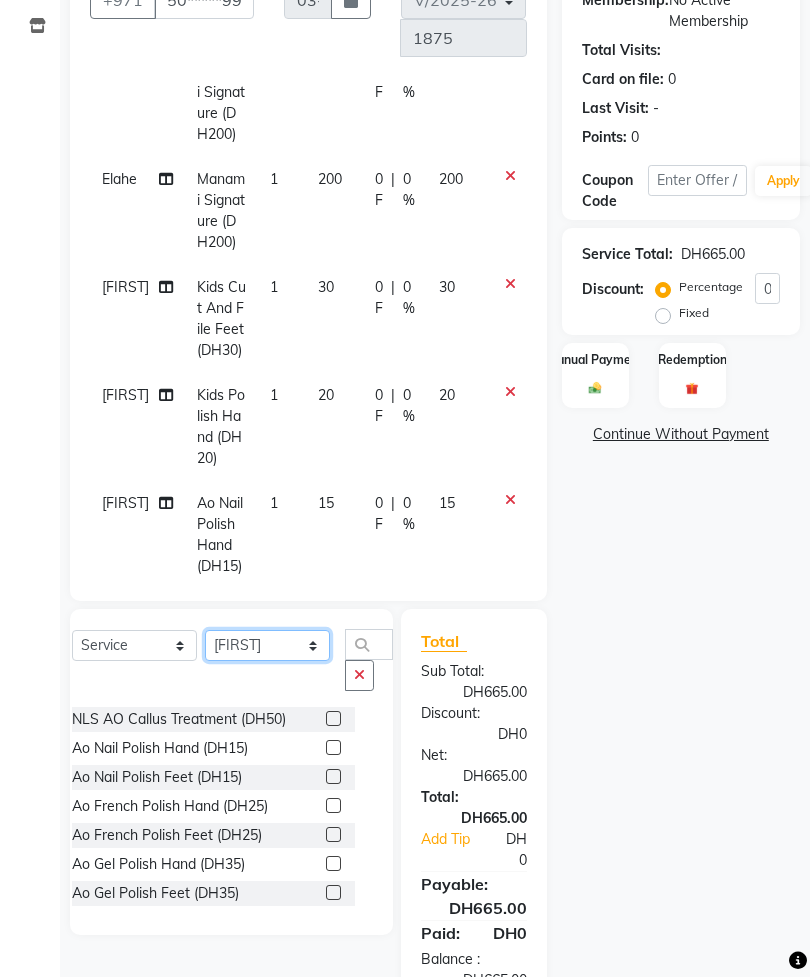 click on "Select Technician [FIRST] [FIRST] [FIRST] [FIRST] [FIRST] [FIRST]  [COMPANY] [COMPANY] 2 [FIRST] [FIRST] [COMPANY] [COMPANY] [LAST]  [FIRST]  [FIRST] [FIRST] [FIRST] [FIRST] [FIRST] [FIRST] [FIRST]" 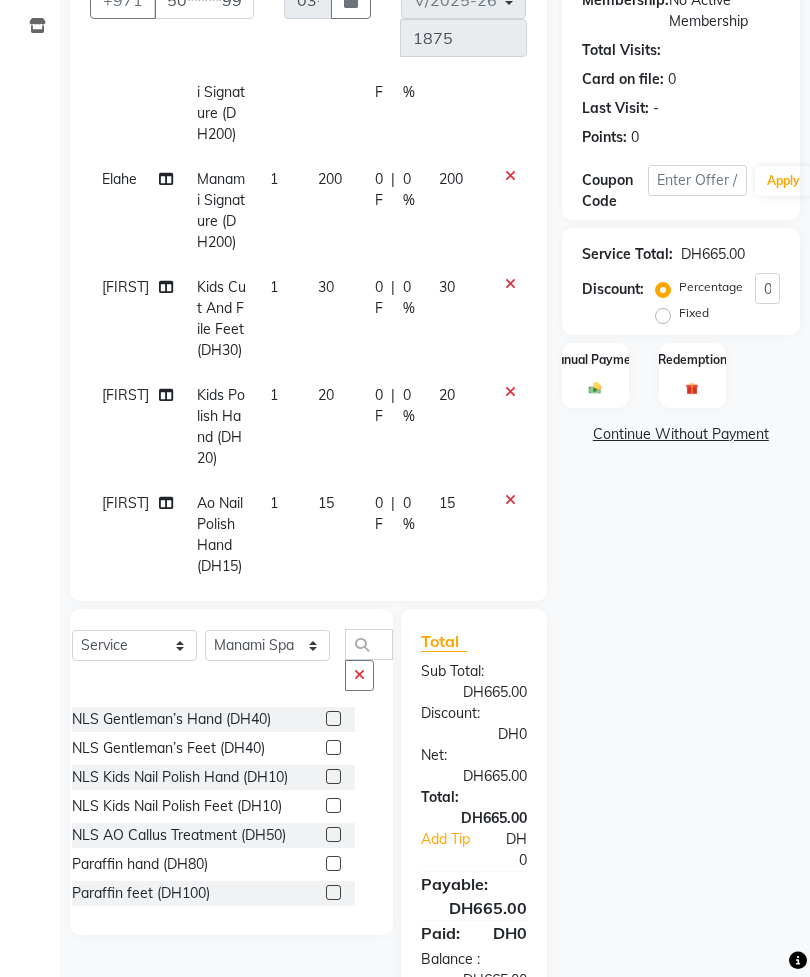click 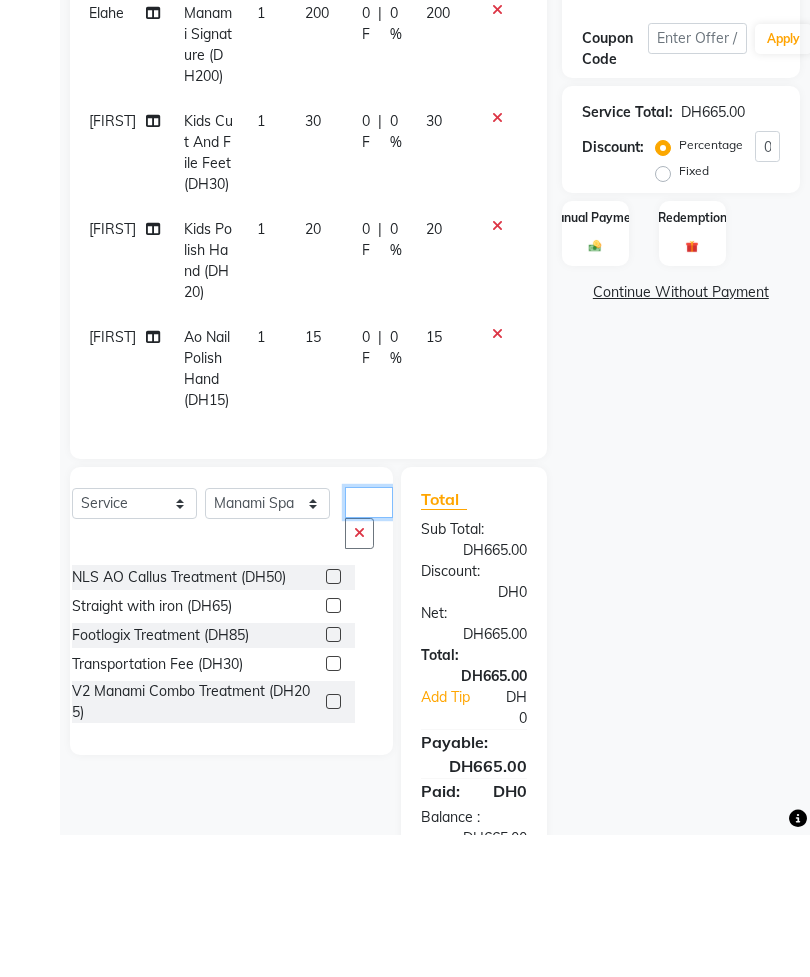 scroll, scrollTop: 330, scrollLeft: 13, axis: both 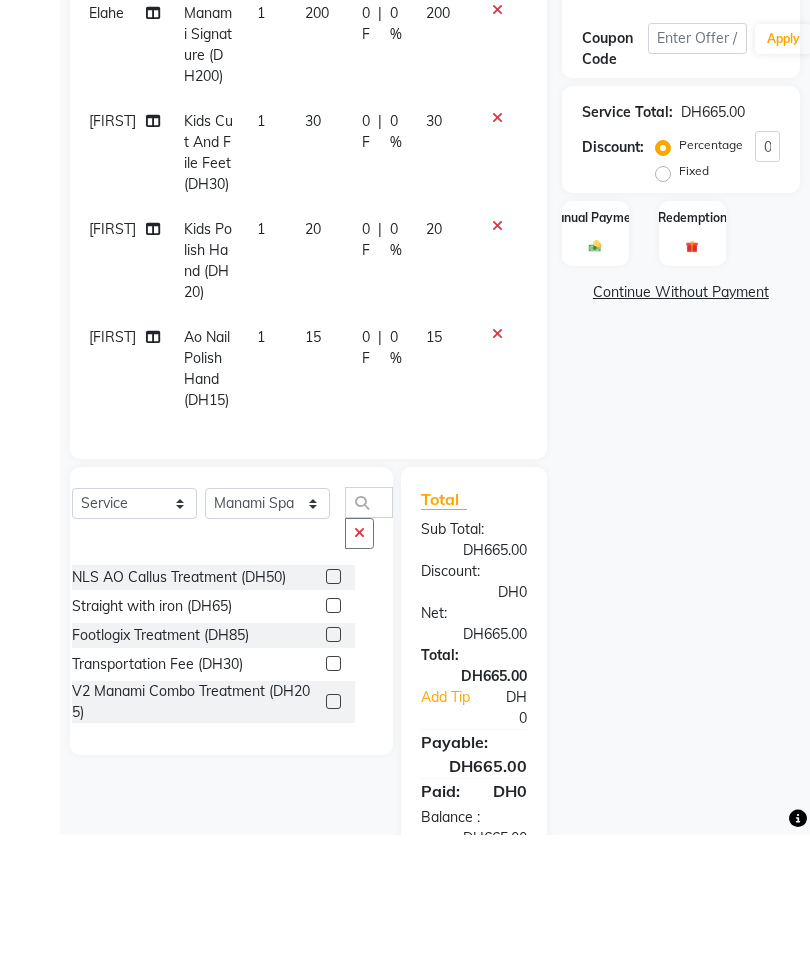 click 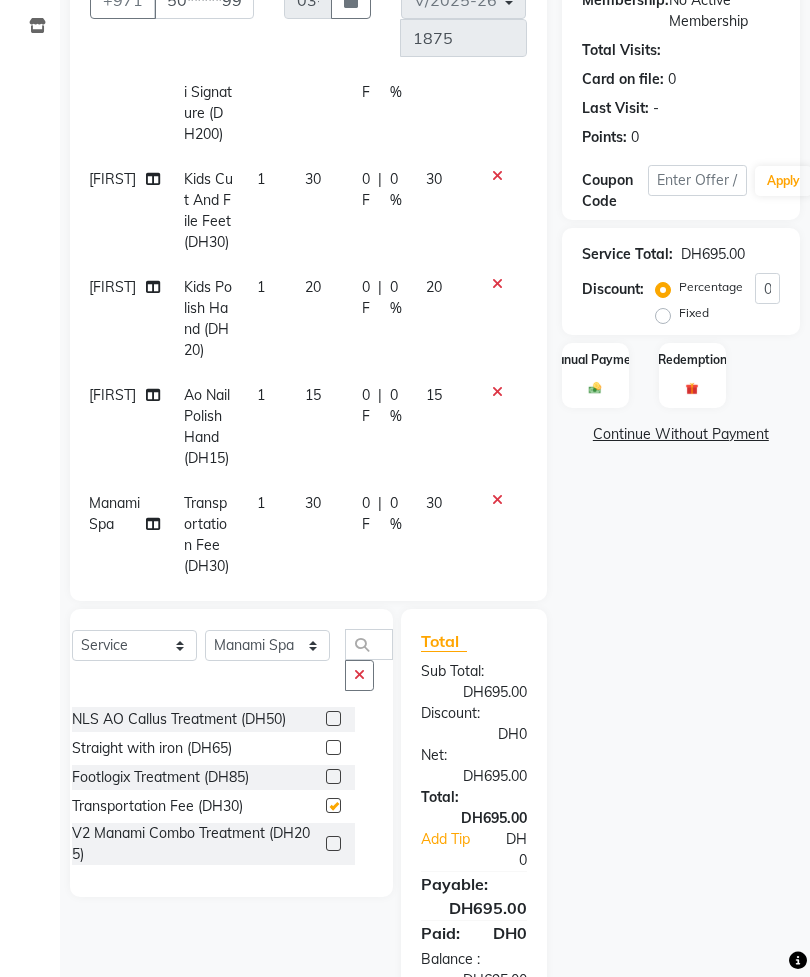 checkbox on "false" 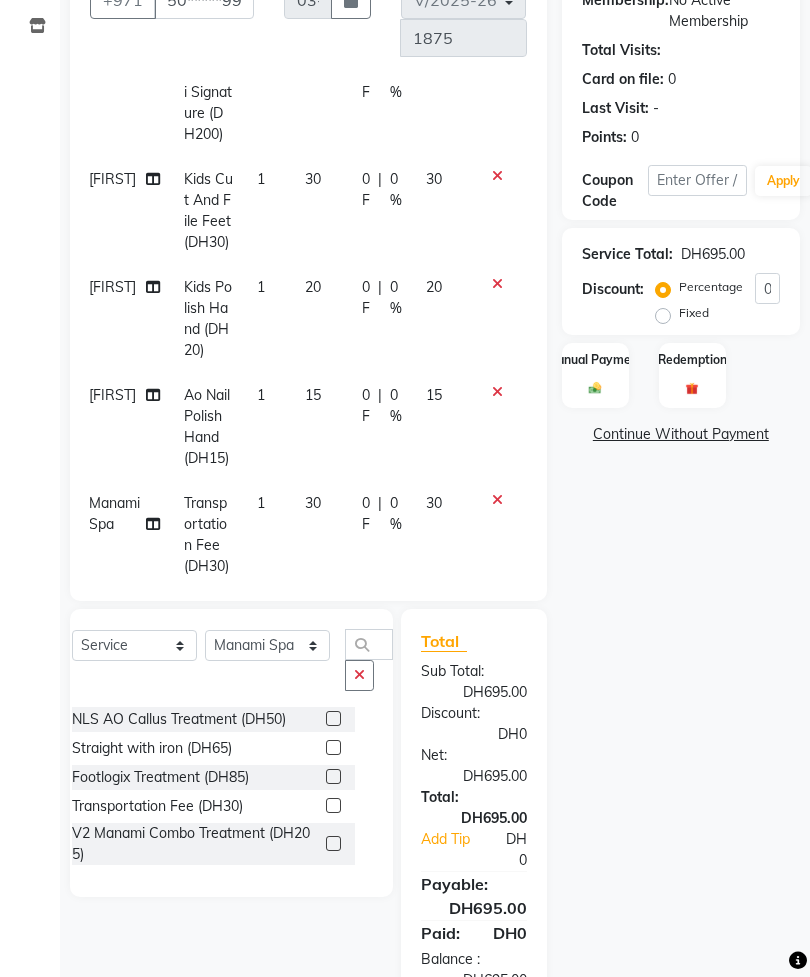 click 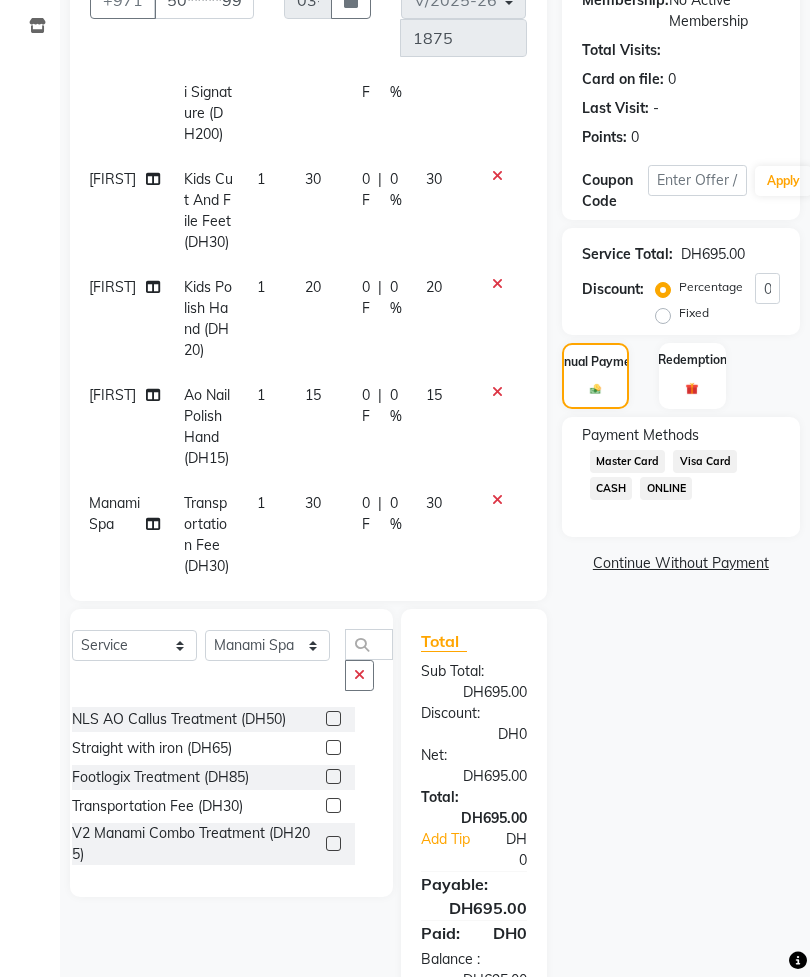 click on "Visa Card" 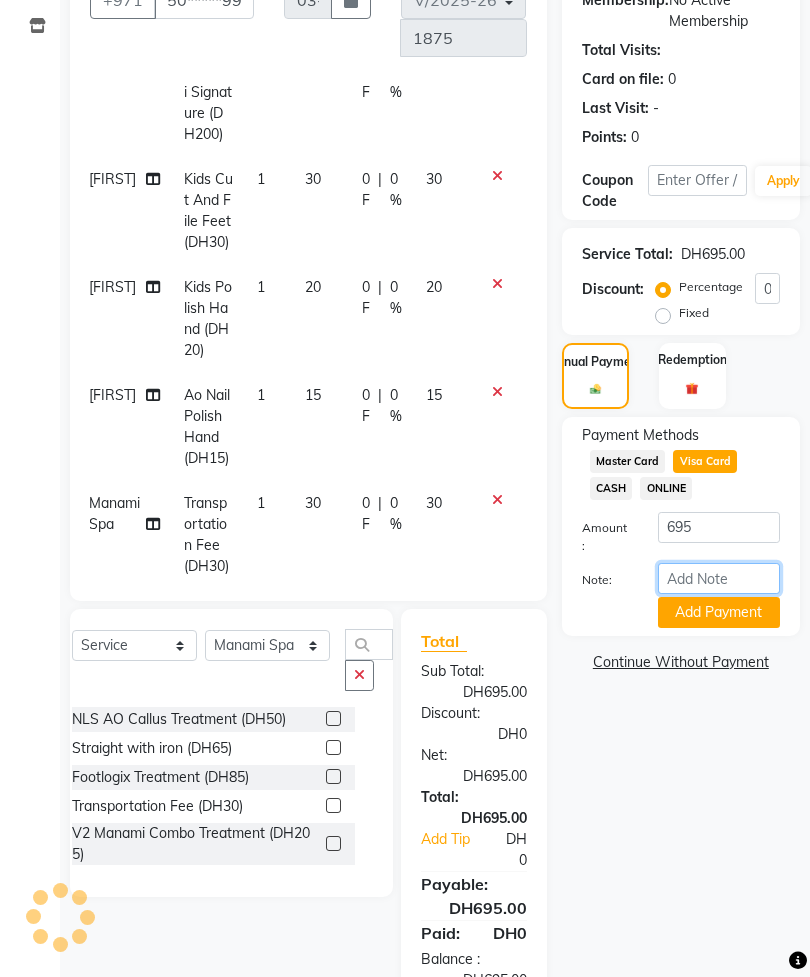 click on "Note:" at bounding box center (719, 578) 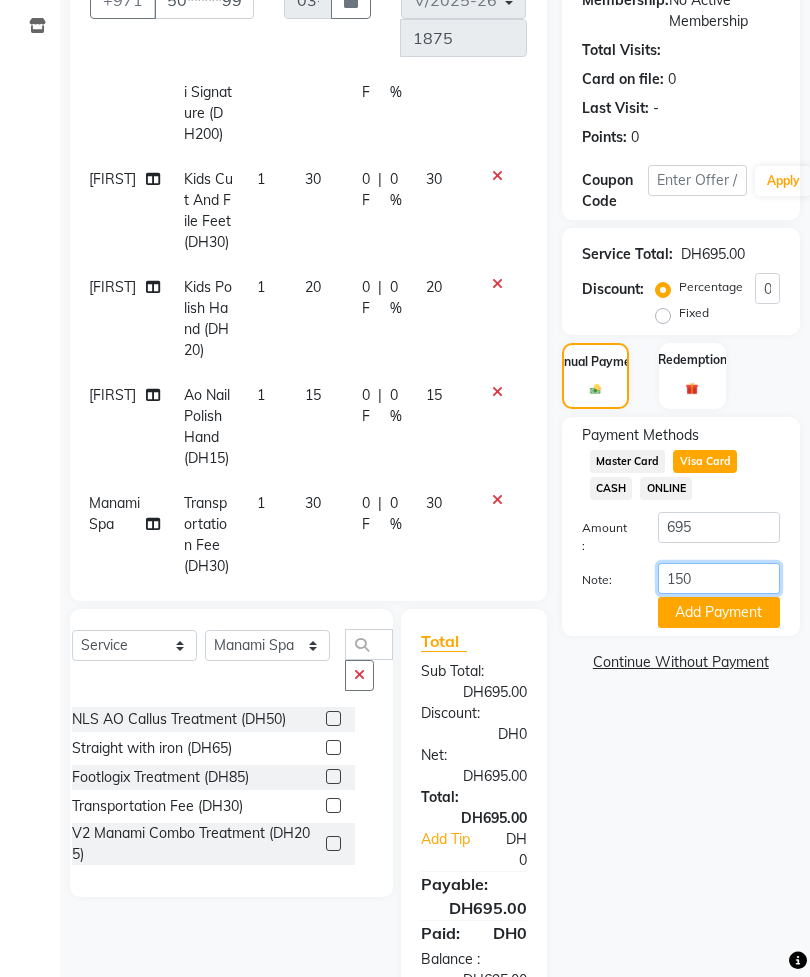 type on "1508" 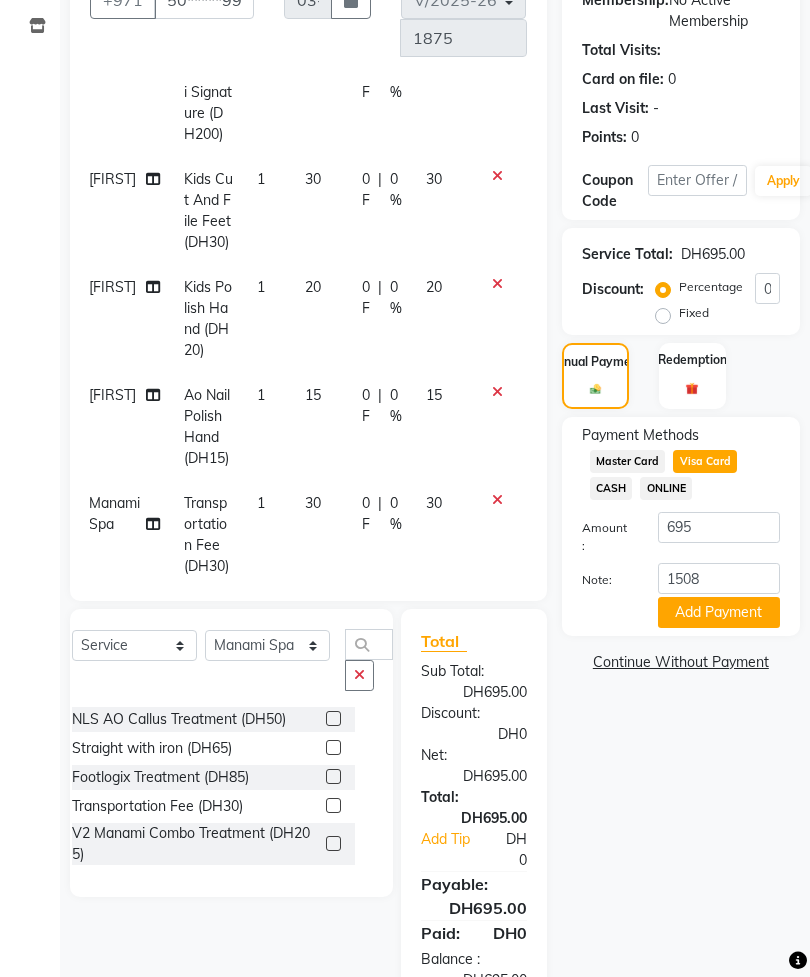 click on "Add Payment" 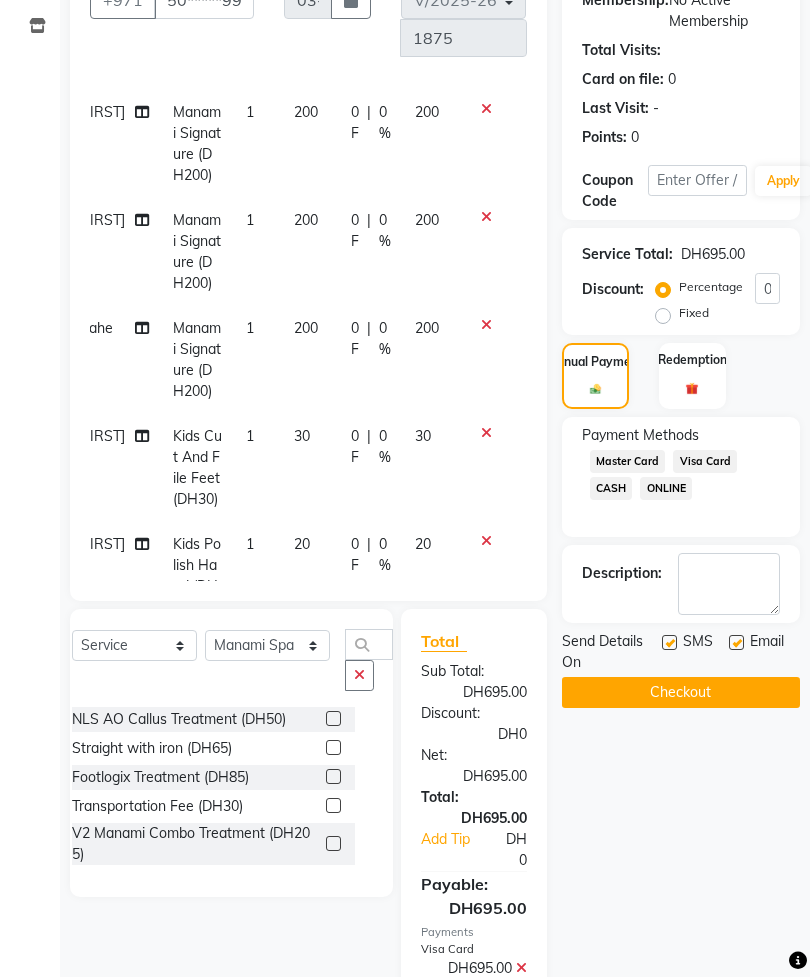 click on "Checkout" 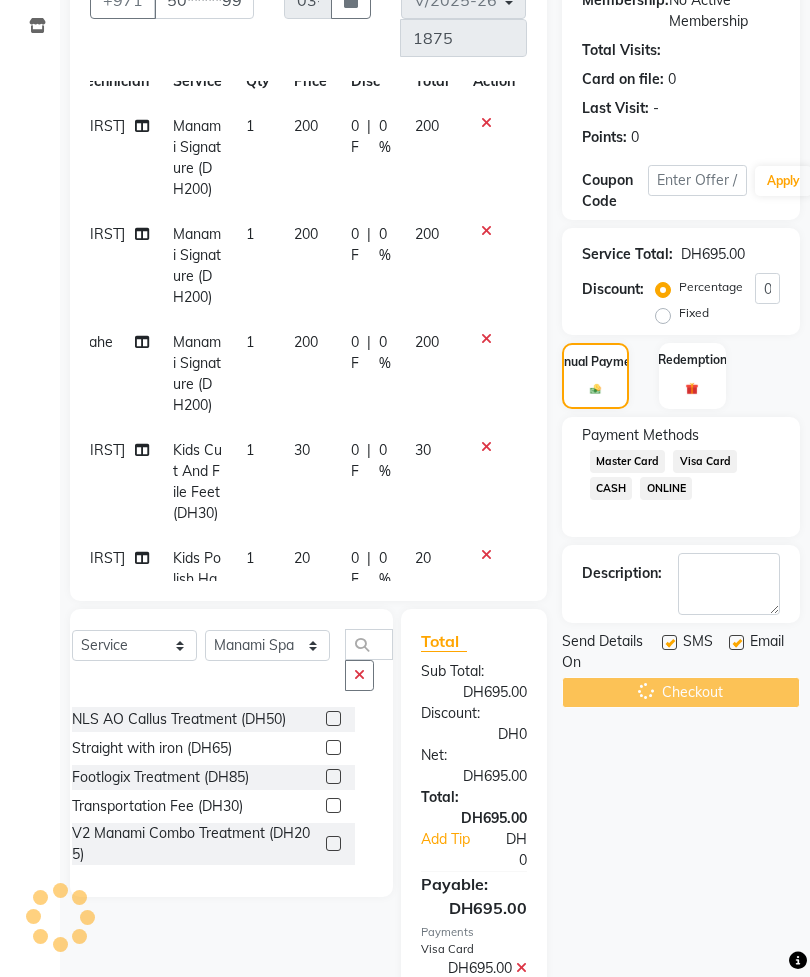 scroll, scrollTop: 58, scrollLeft: 24, axis: both 